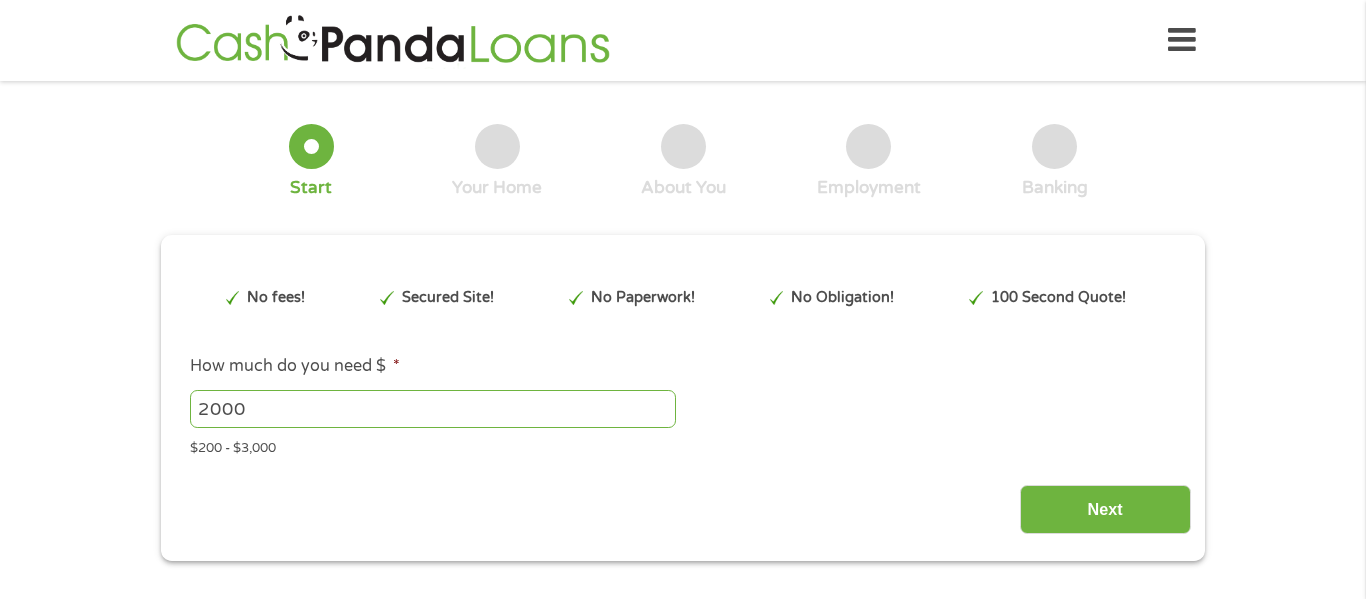 scroll, scrollTop: 0, scrollLeft: 0, axis: both 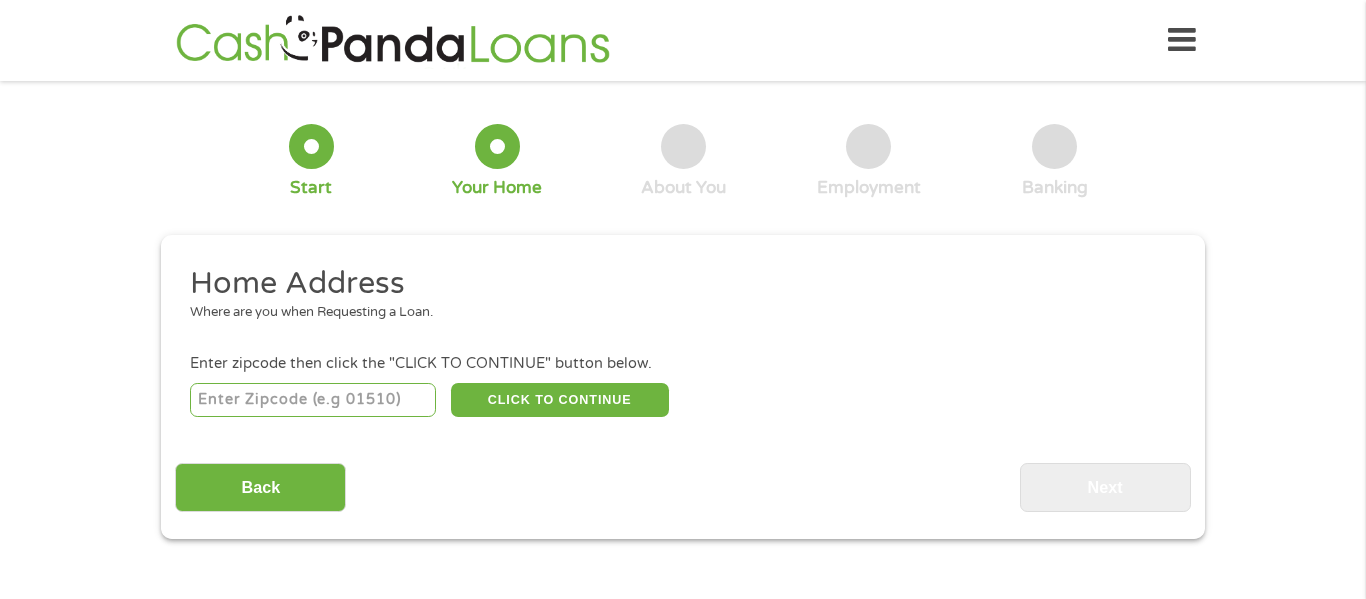 click at bounding box center (313, 400) 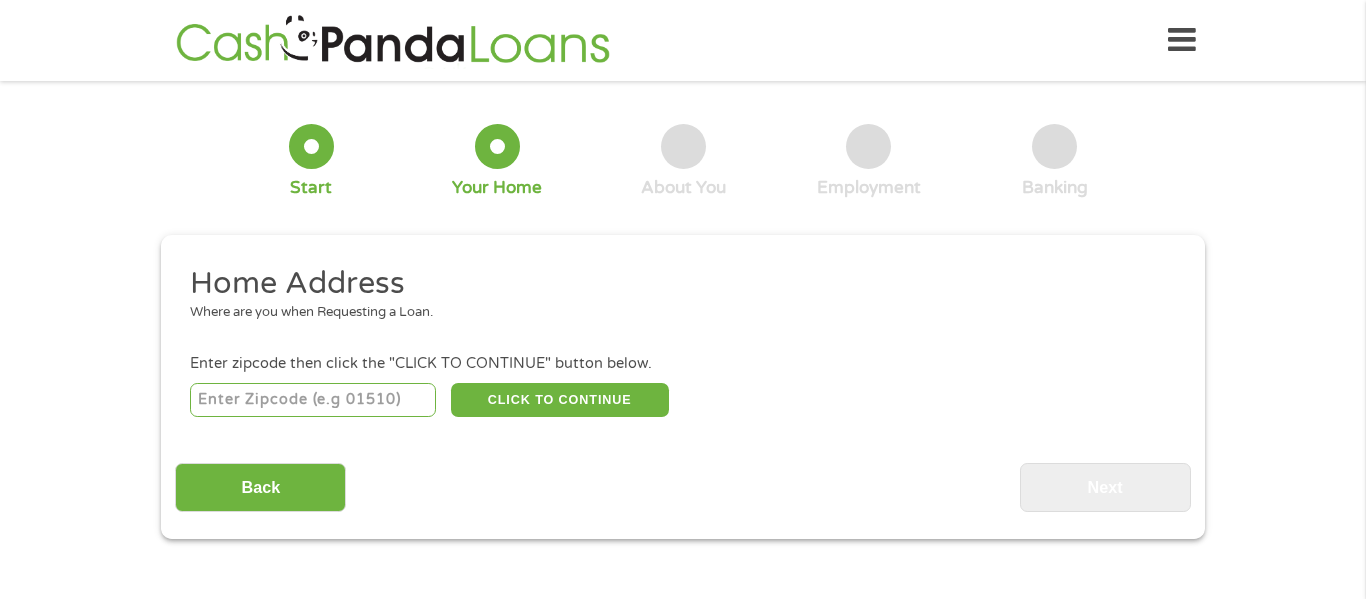 type on "[ZIP]" 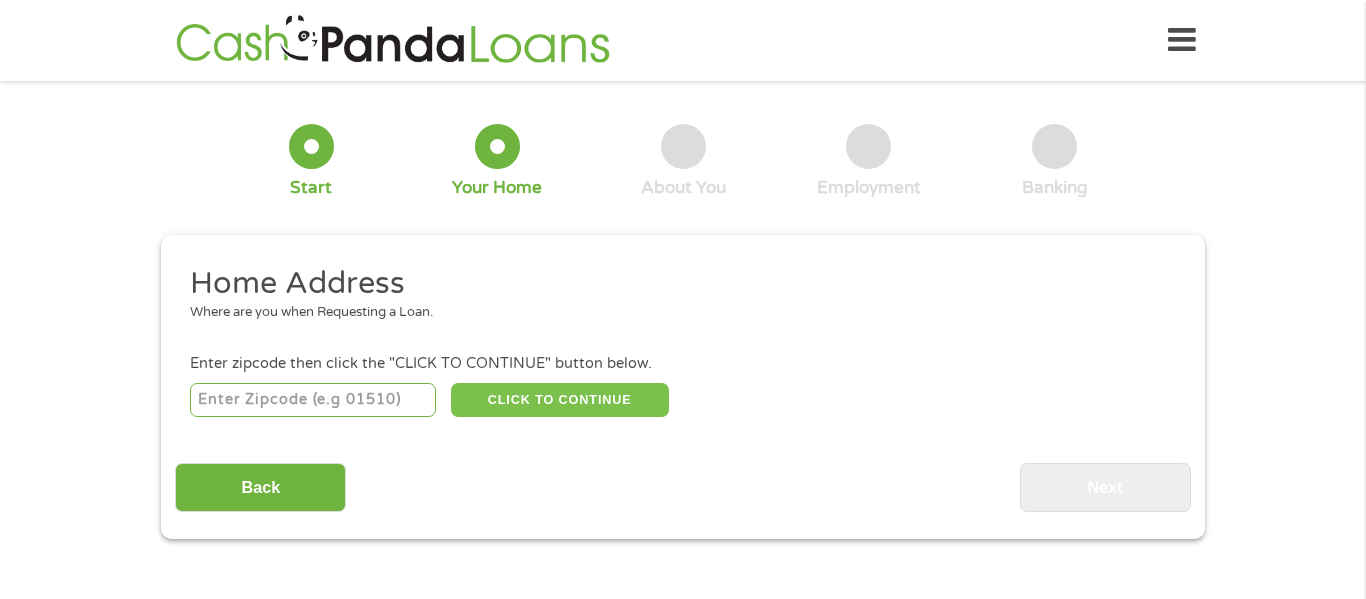 click on "CLICK TO CONTINUE" at bounding box center [560, 400] 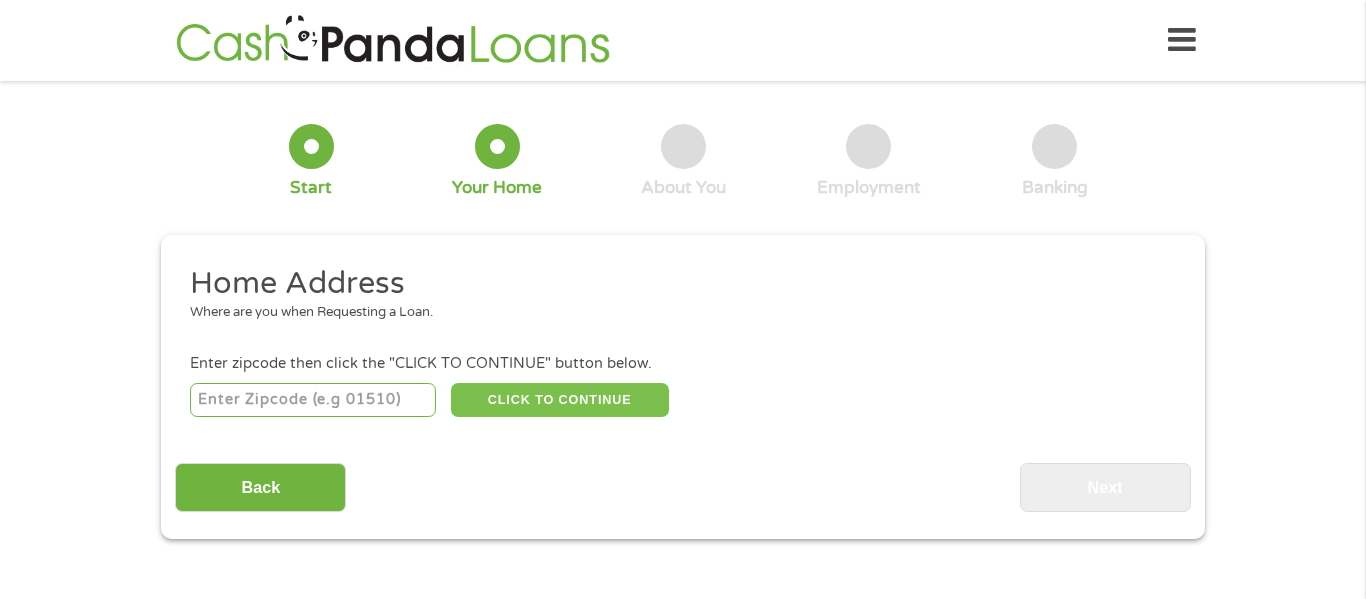 type on "[ZIP]" 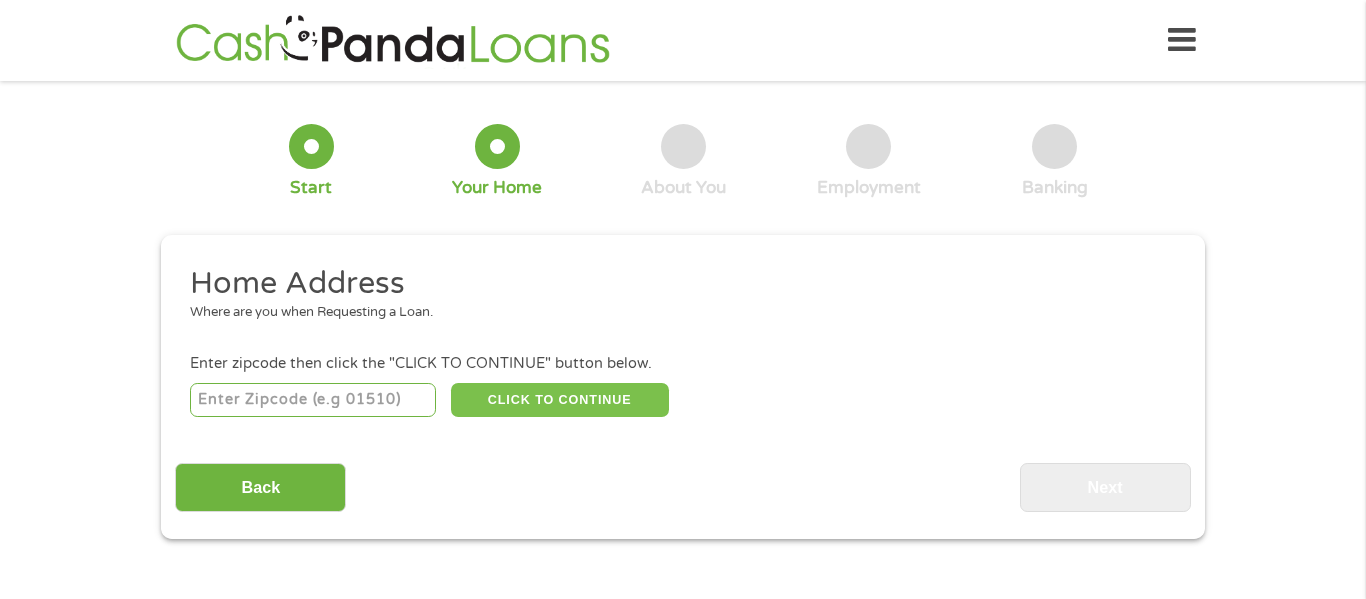 type on "[CITY]" 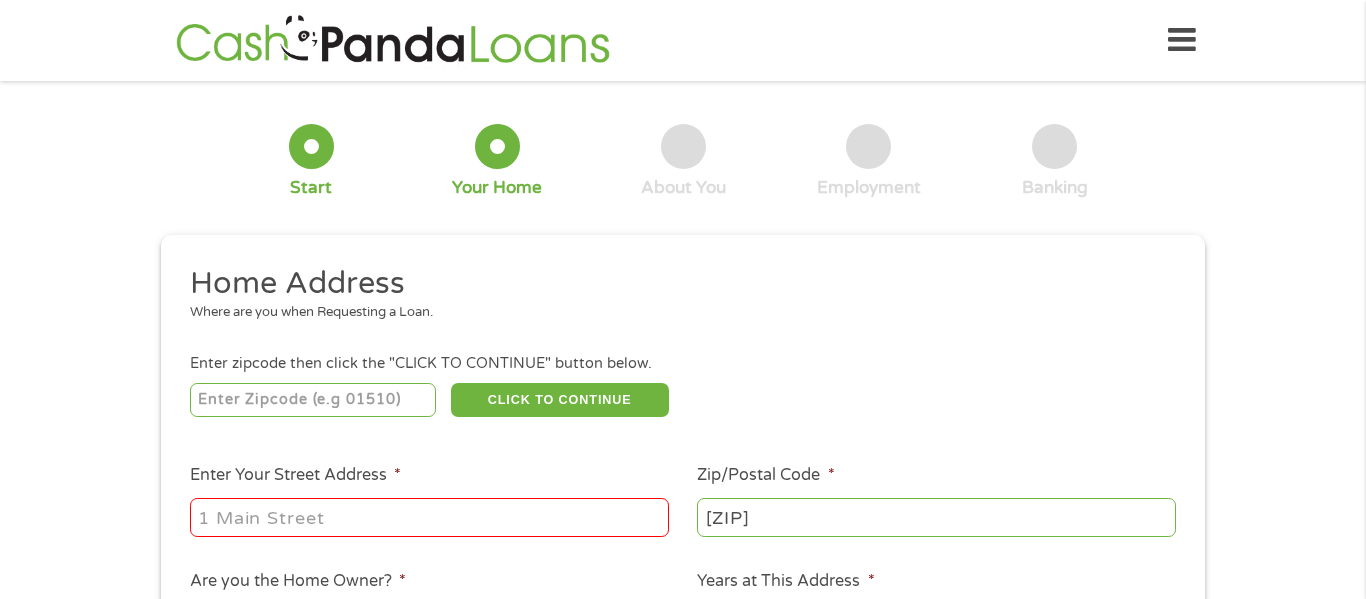 click on "Enter Your Street Address *" at bounding box center [429, 517] 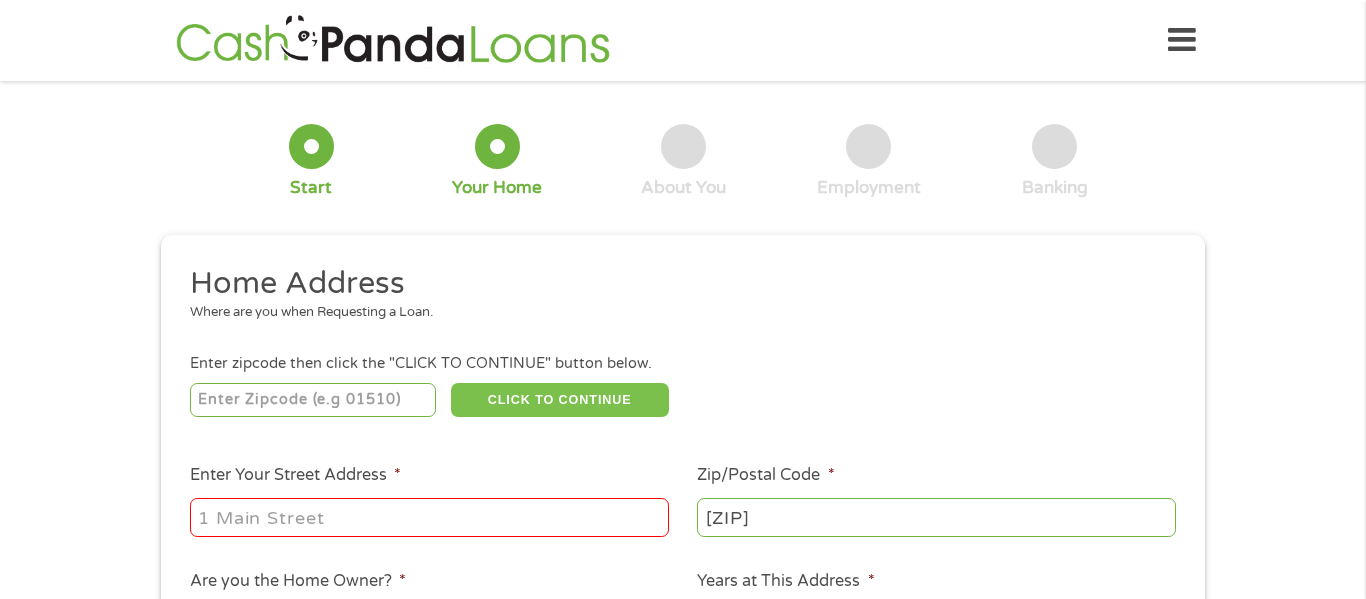 type on "[NUMBER] [STREET]" 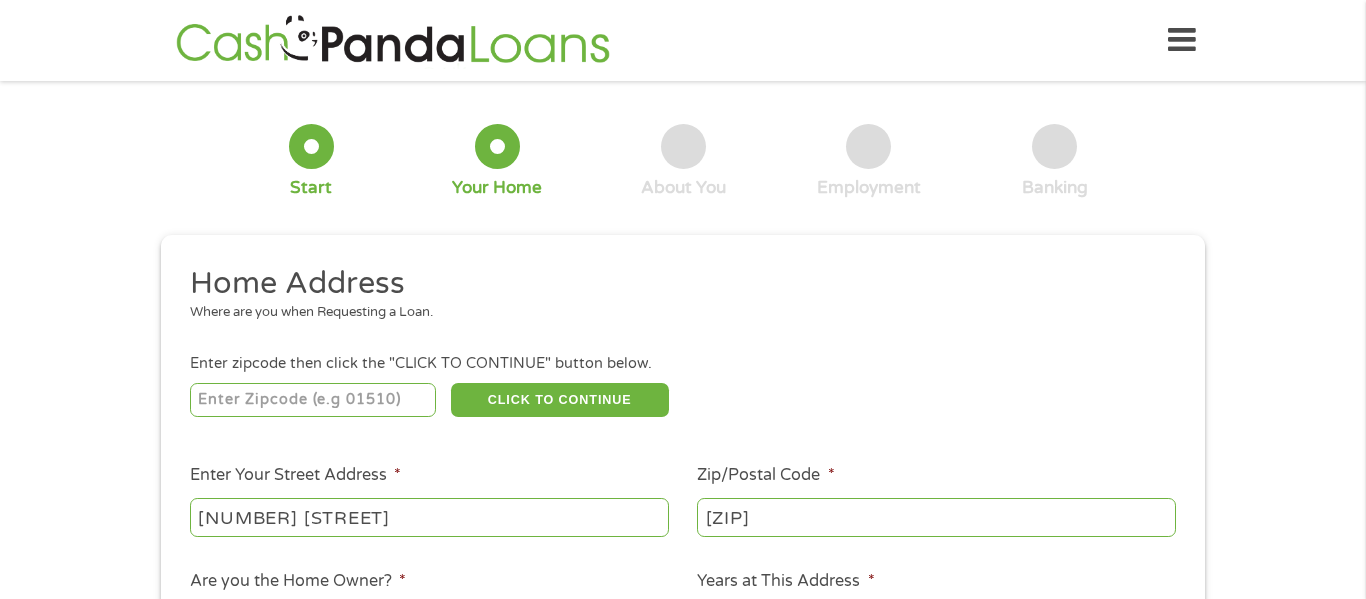 click on "Home Address Where are you when Requesting a Loan.
Enter zipcode then click the "CLICK TO CONTINUE" button below.
[ZIP]
CLICK TO CONTINUE
Please recheck your Zipcode, it seems to be Incorrect Enter Your Street Address * [NUMBER] [STREET] Zip/Postal Code * [ZIP] This field is hidden when viewing the form City * [CITY] This field is hidden when viewing the form State * Alabama Alaska Arizona Arkansas California Colorado Connecticut Delaware Florida Georgia Hawaii Idaho Illinois Indiana Iowa Kansas Kentucky Louisiana Maine Maryland Massachusetts Michigan Minnesota Mississippi Missouri Montana Nebraska Nevada New Hampshire New Jersey New Mexico North Carolina North Dakota Ohio Oklahoma Oregon Pennsylvania Rhode Island South Carolina South Dakota Tennessee Texas Utah Vermont Virginia Washington West Virginia Wisconsin Wyoming Are you the Home Owner? * No Yes Years at This Address * 1 Year or less 1 - 2 Years 2 - 4 Years Over 4 Years Loan Purpose * --- Choose one --- Pay Bills Debt Consolidation Other" at bounding box center [682, 531] 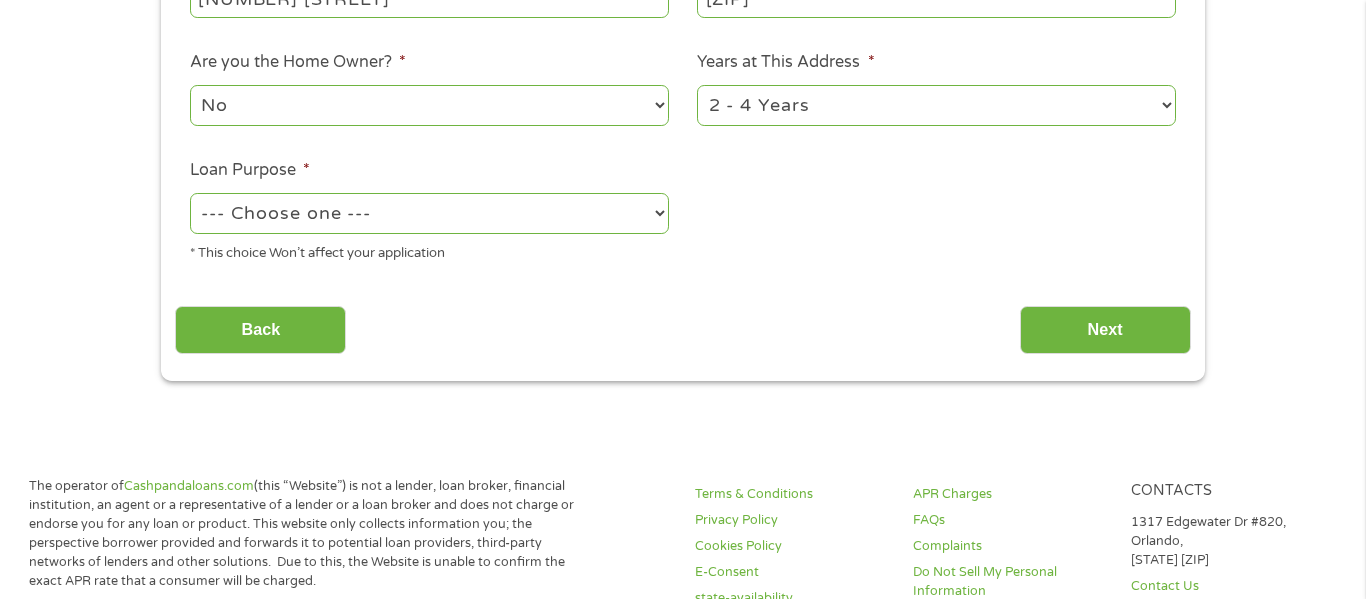 scroll, scrollTop: 520, scrollLeft: 0, axis: vertical 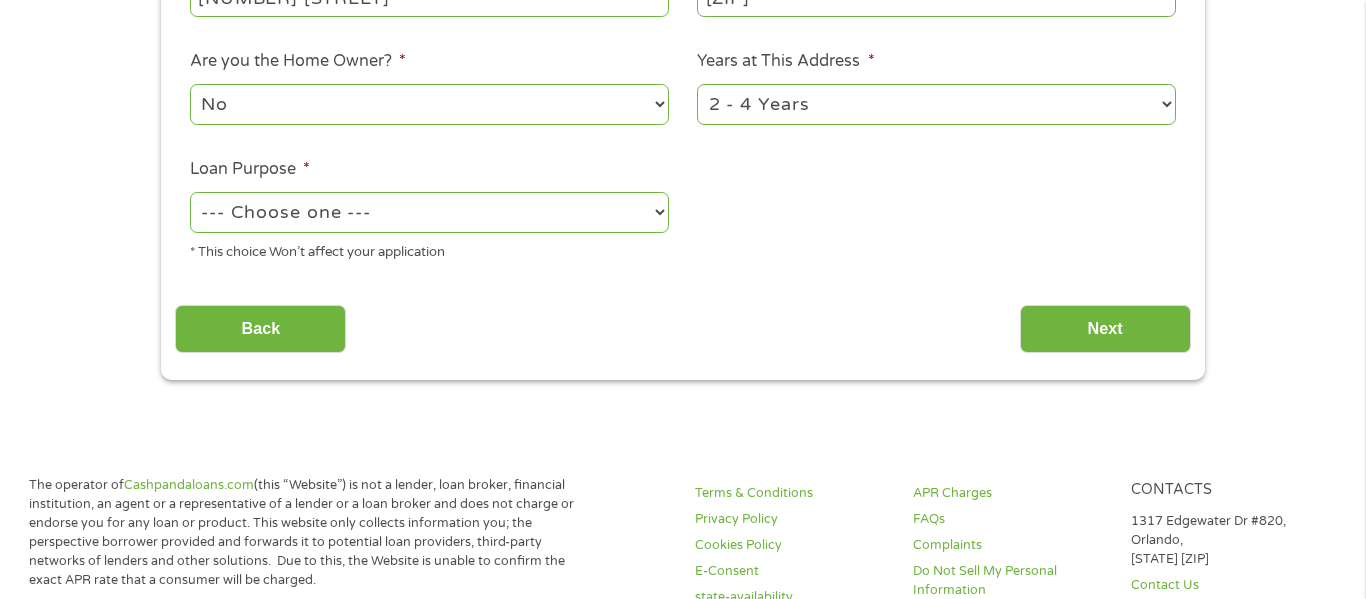 click on "No Yes" at bounding box center [429, 104] 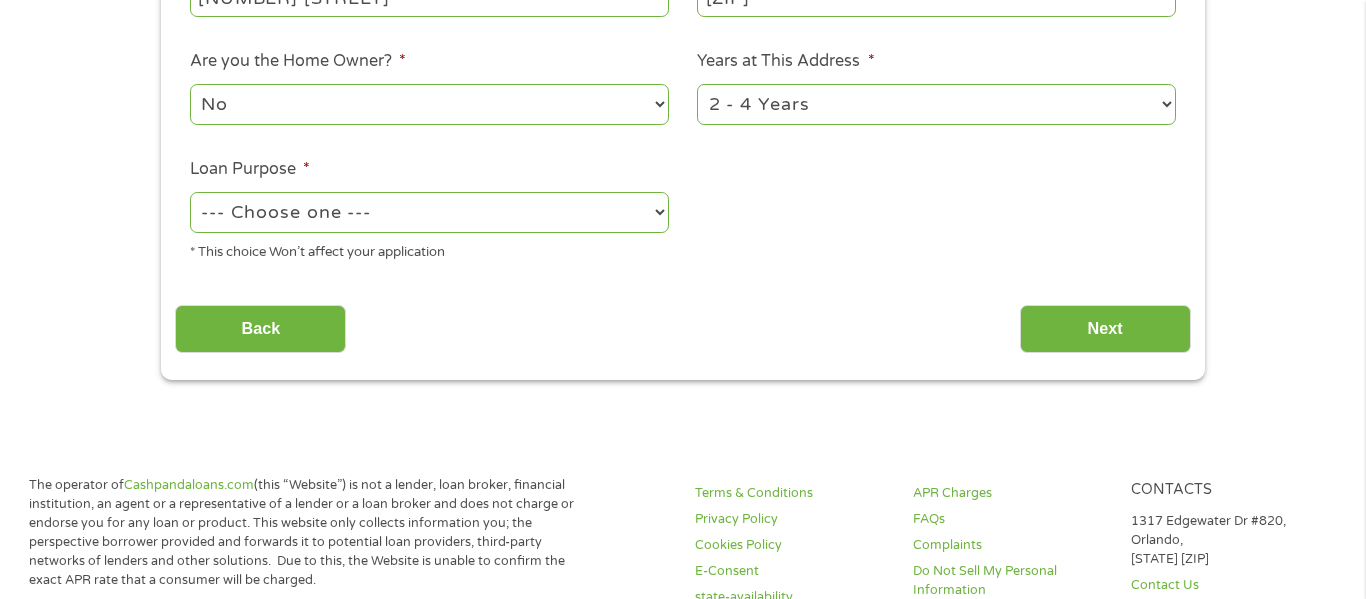 select on "yes" 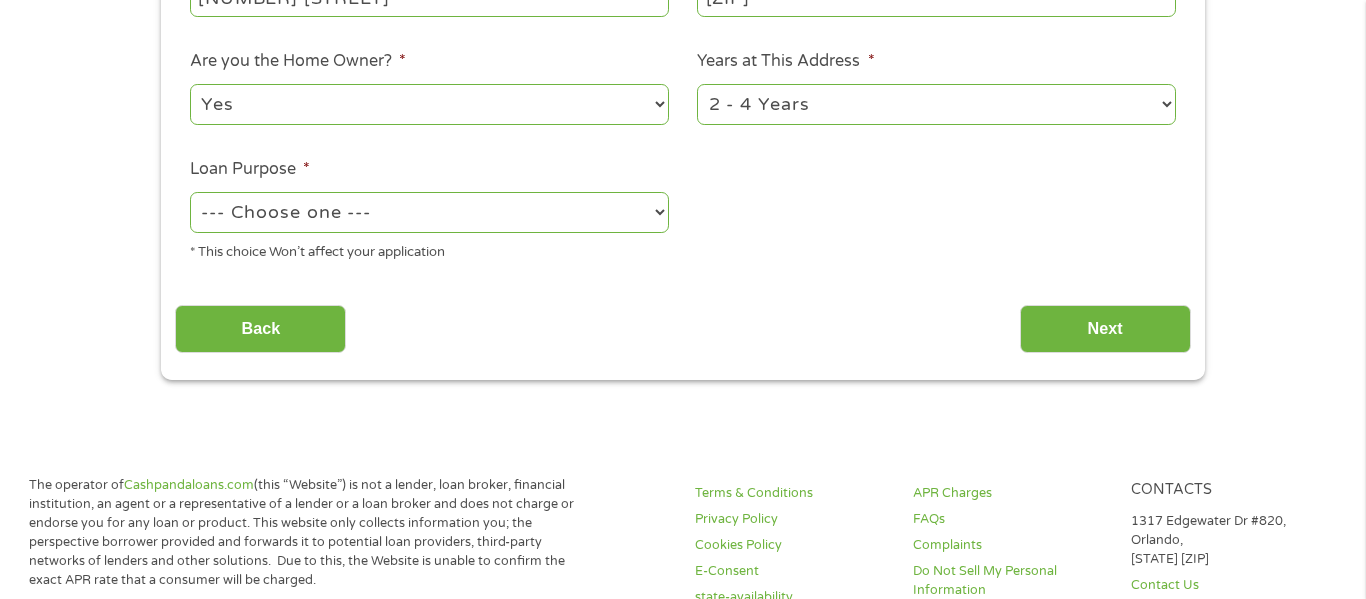 click on "No Yes" at bounding box center [429, 104] 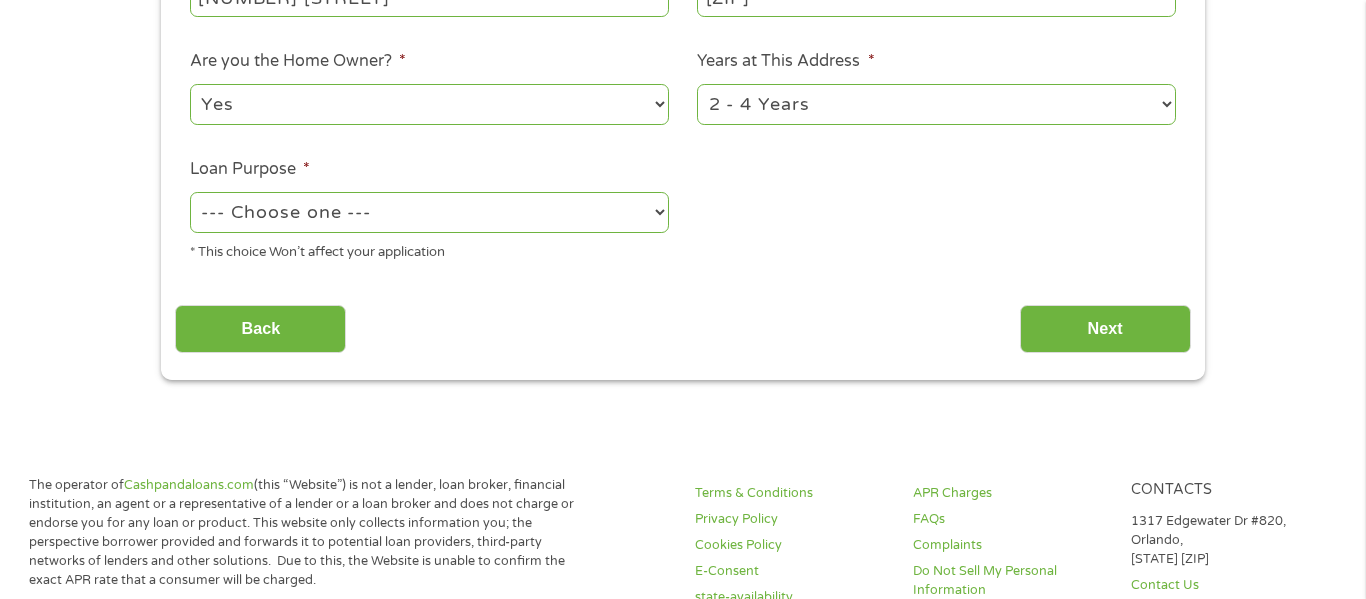 click on "1 Year or less 1 - 2 Years 2 - 4 Years Over 4 Years" at bounding box center (936, 104) 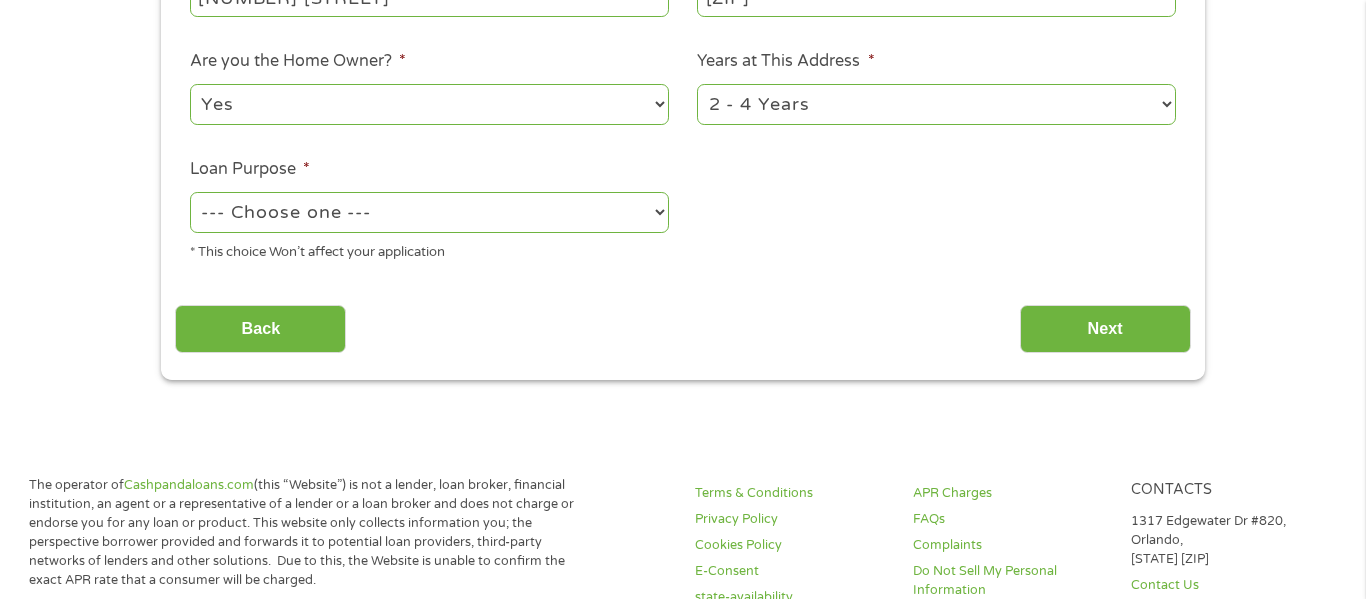 select on "60months" 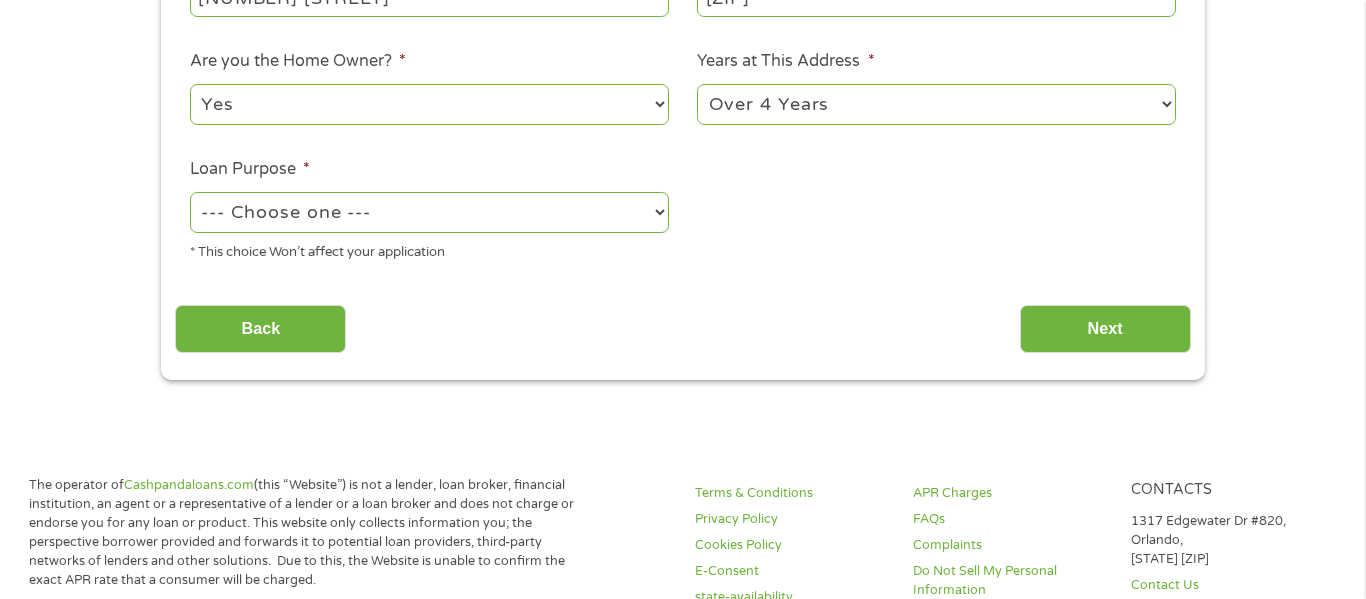 click on "1 Year or less 1 - 2 Years 2 - 4 Years Over 4 Years" at bounding box center [936, 104] 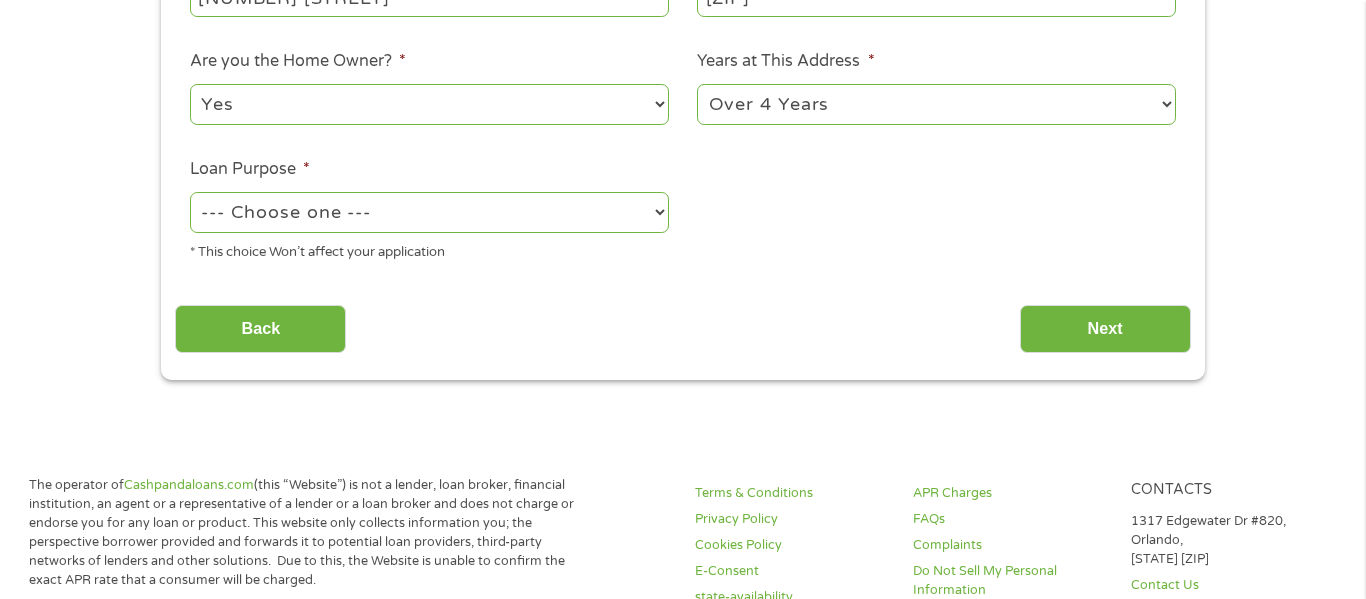 click on "--- Choose one --- Pay Bills Debt Consolidation Home Improvement Major Purchase Car Loan Short Term Cash Medical Expenses Other" at bounding box center (429, 212) 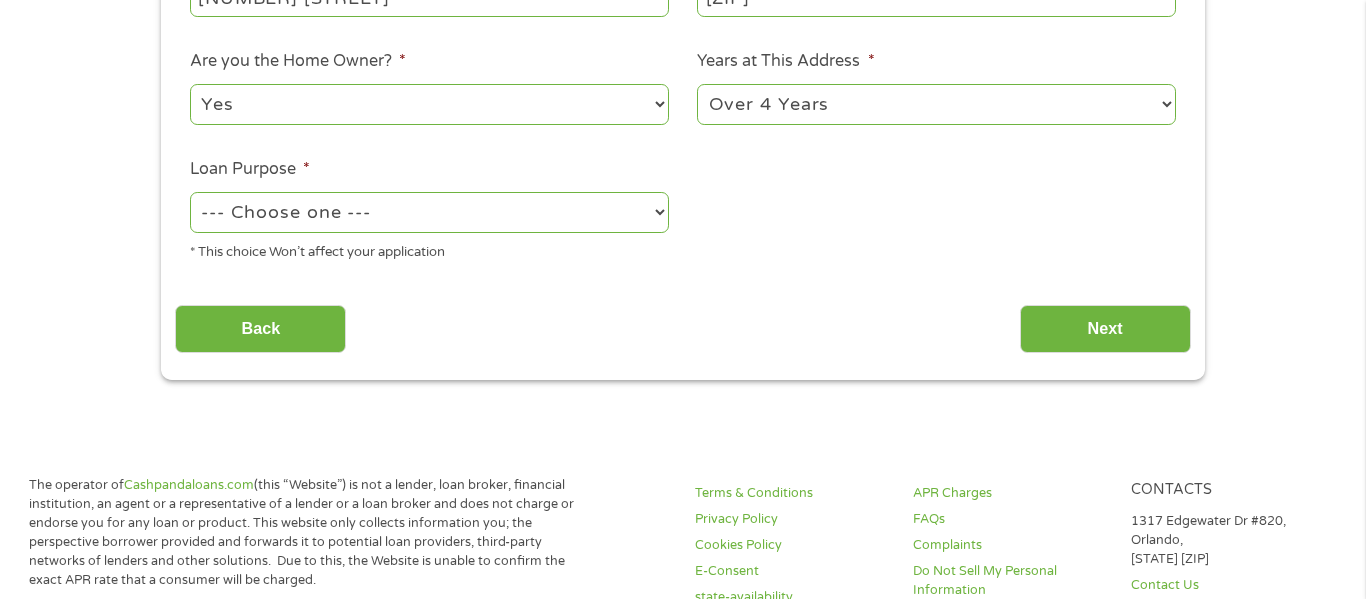 select on "homeimprovement" 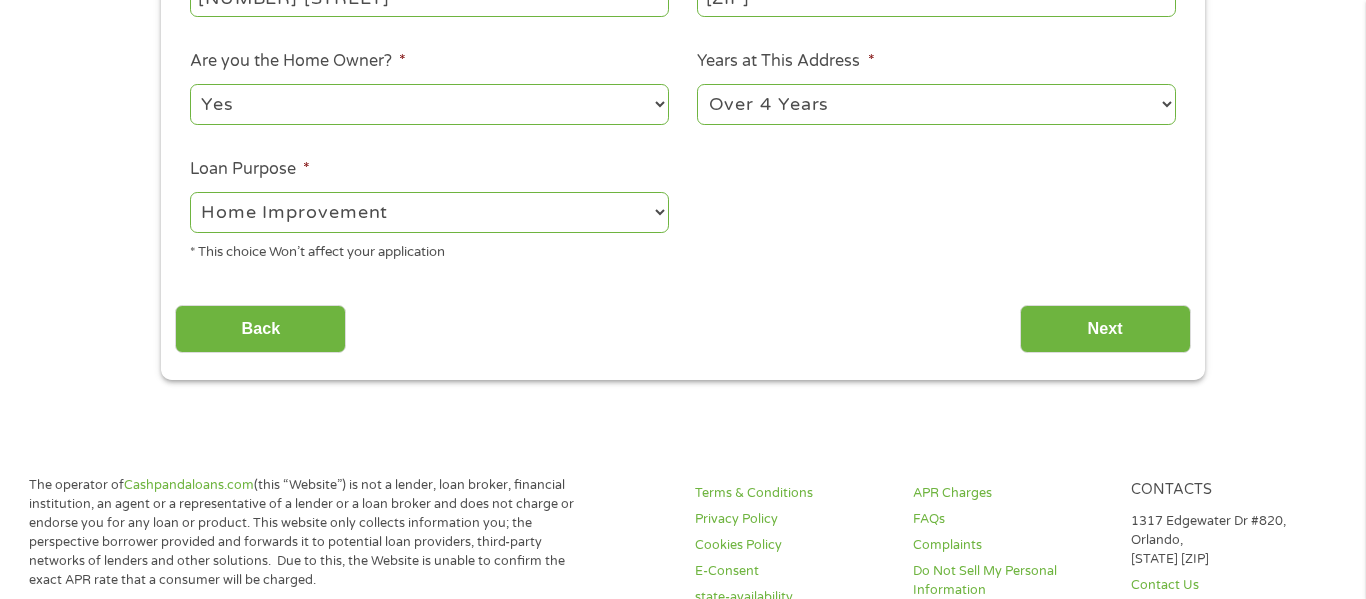click on "--- Choose one --- Pay Bills Debt Consolidation Home Improvement Major Purchase Car Loan Short Term Cash Medical Expenses Other" at bounding box center [429, 212] 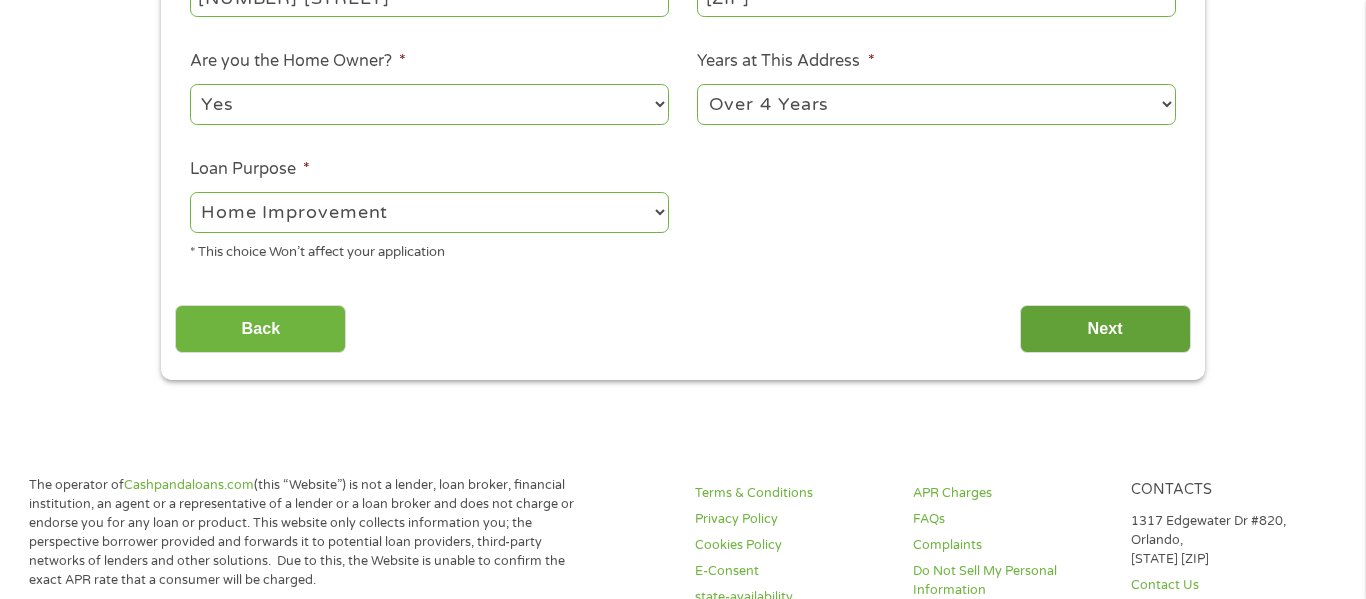 click on "Next" at bounding box center [1105, 329] 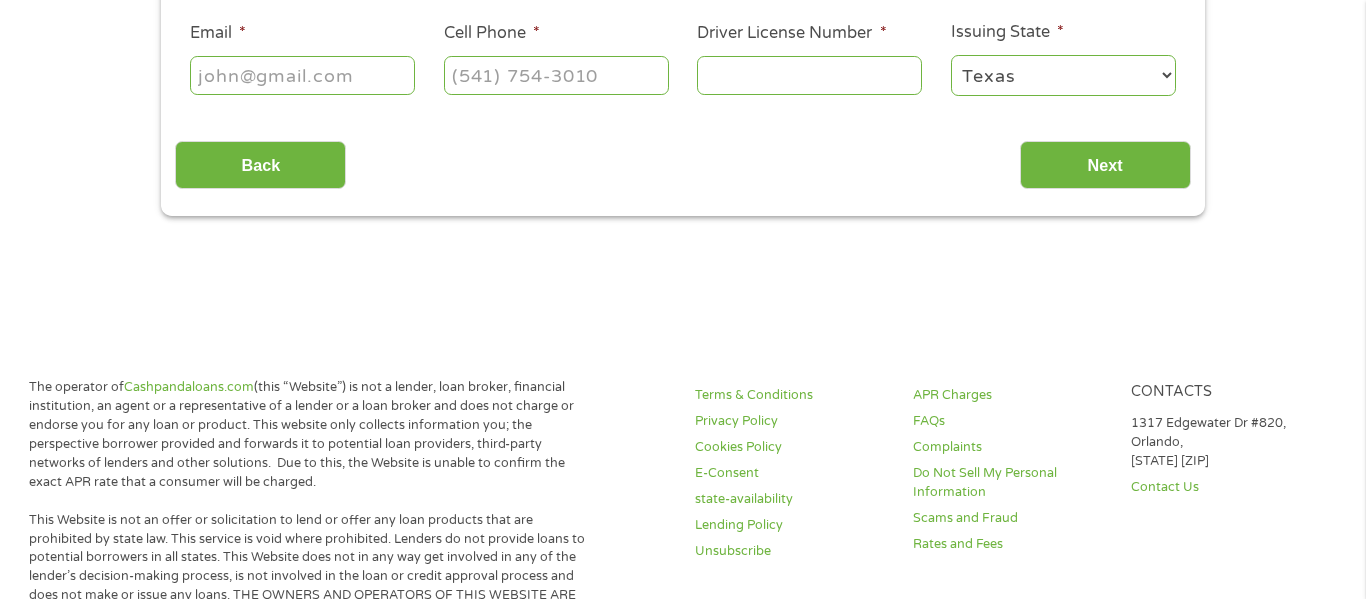 scroll, scrollTop: 8, scrollLeft: 8, axis: both 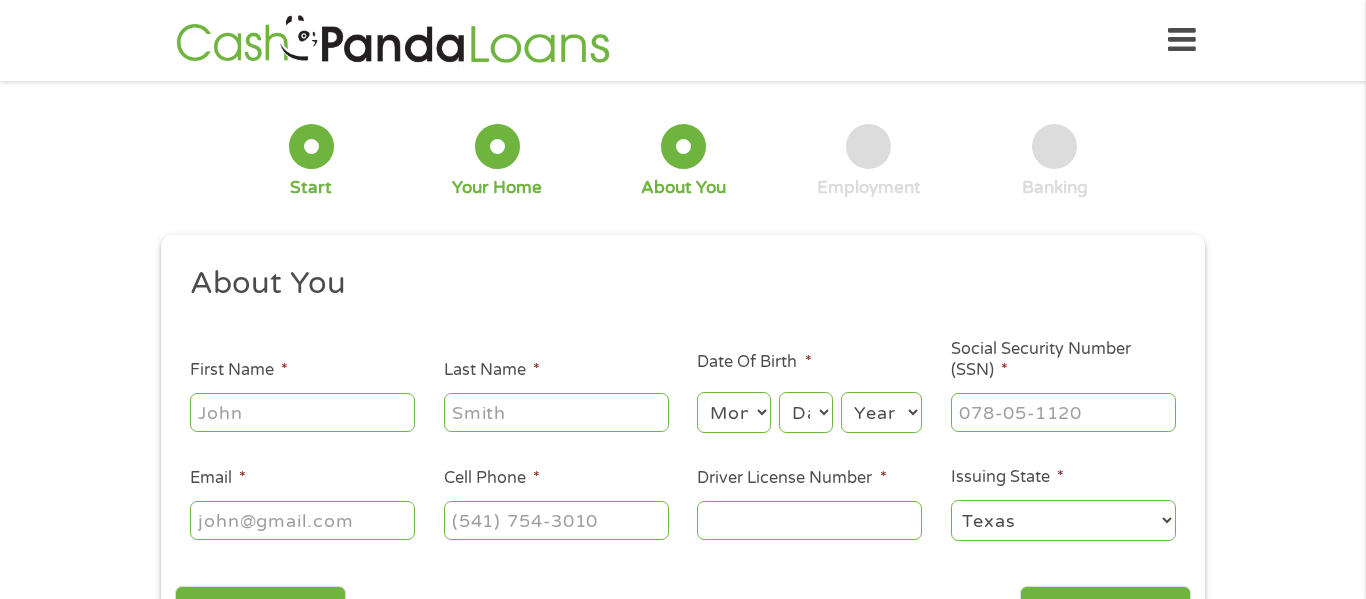 click on "First Name *" at bounding box center (302, 412) 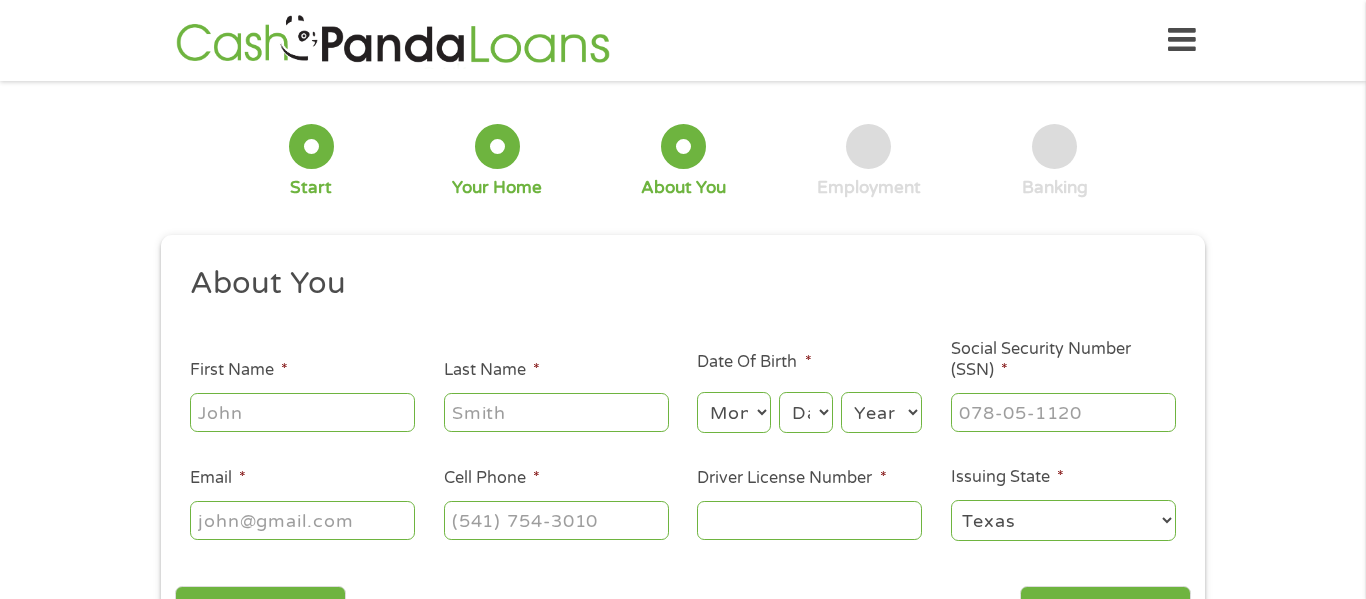 type on "[FIRST]" 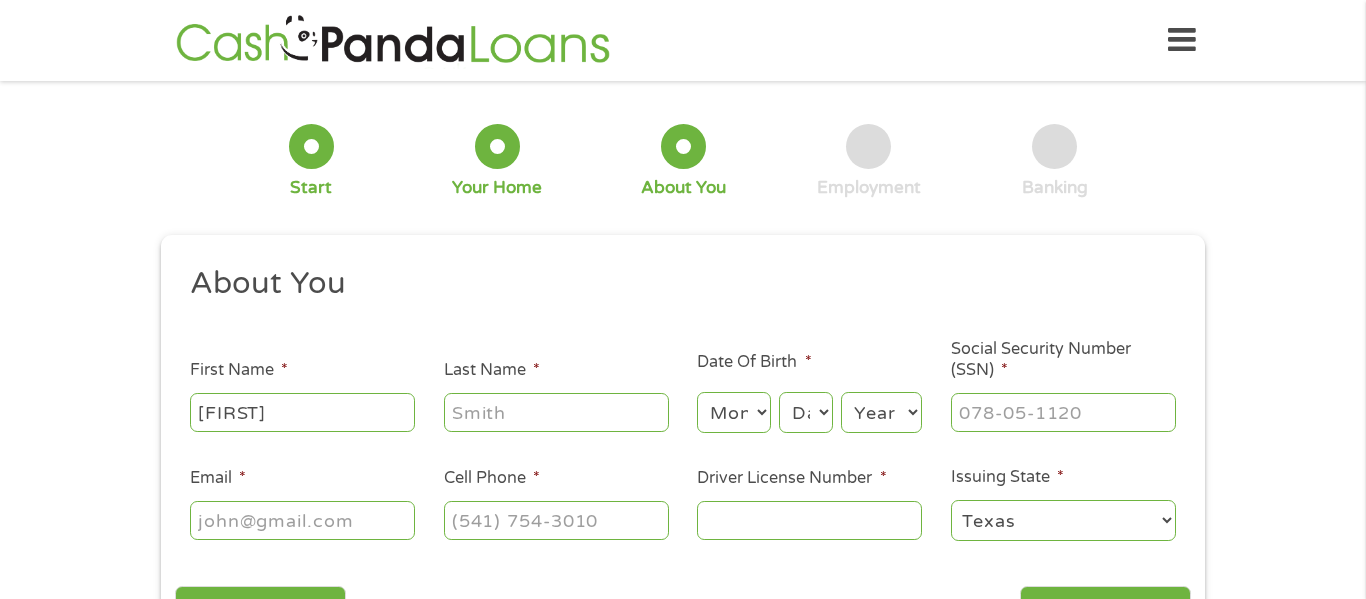 type on "[LAST]" 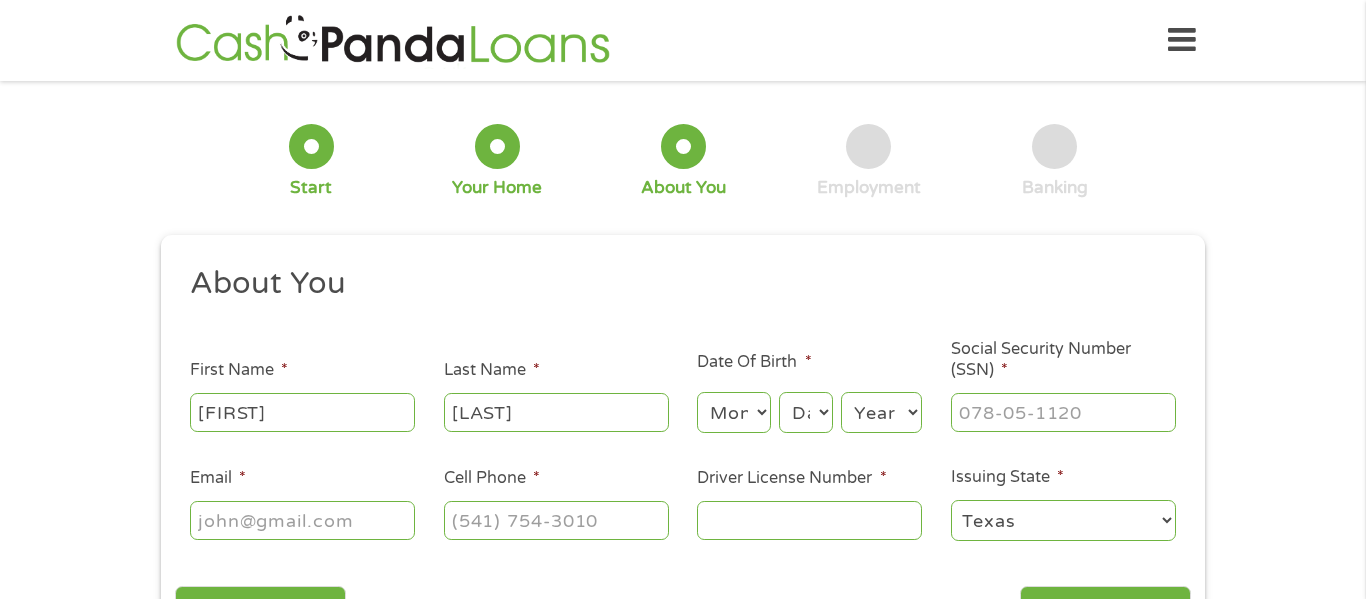 type on "[EMAIL]" 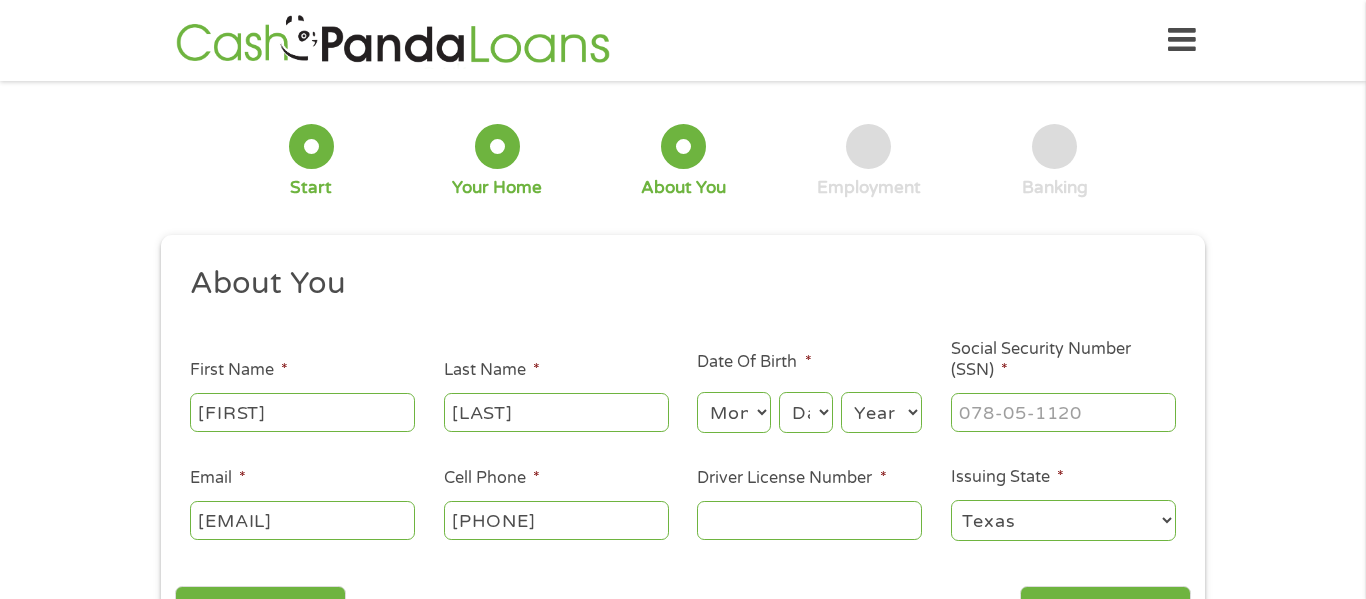 type on "[PHONE]" 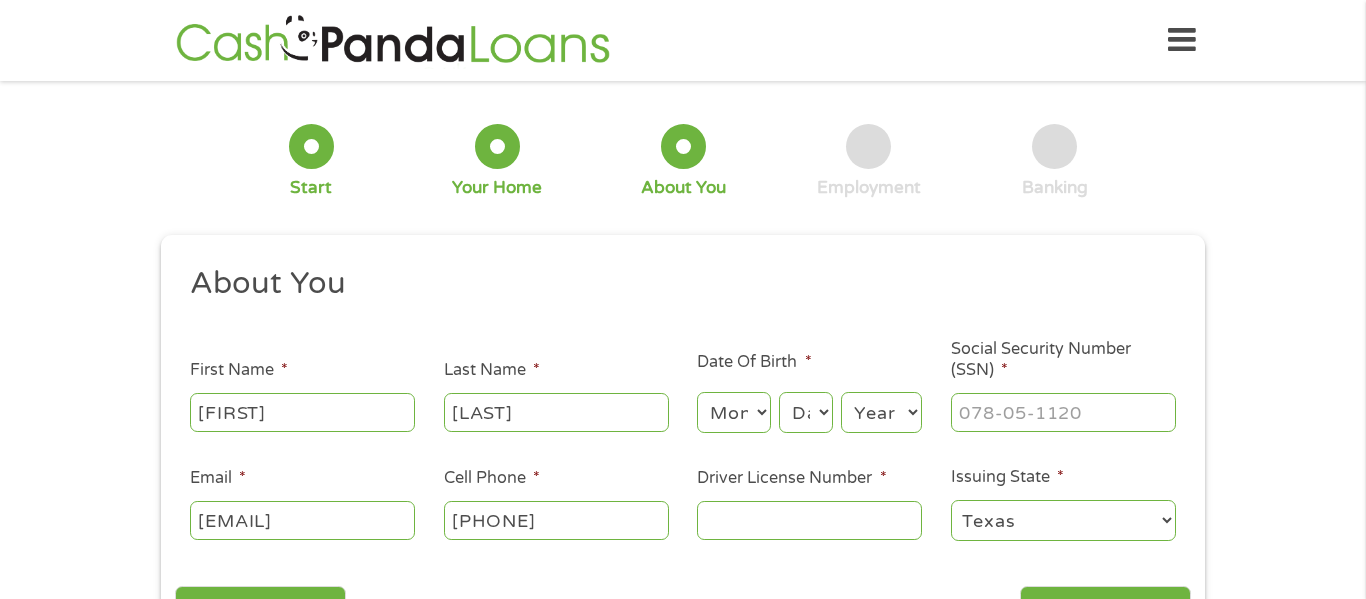 click on "Month 1 2 3 4 5 6 7 8 9 10 11 12" at bounding box center (733, 412) 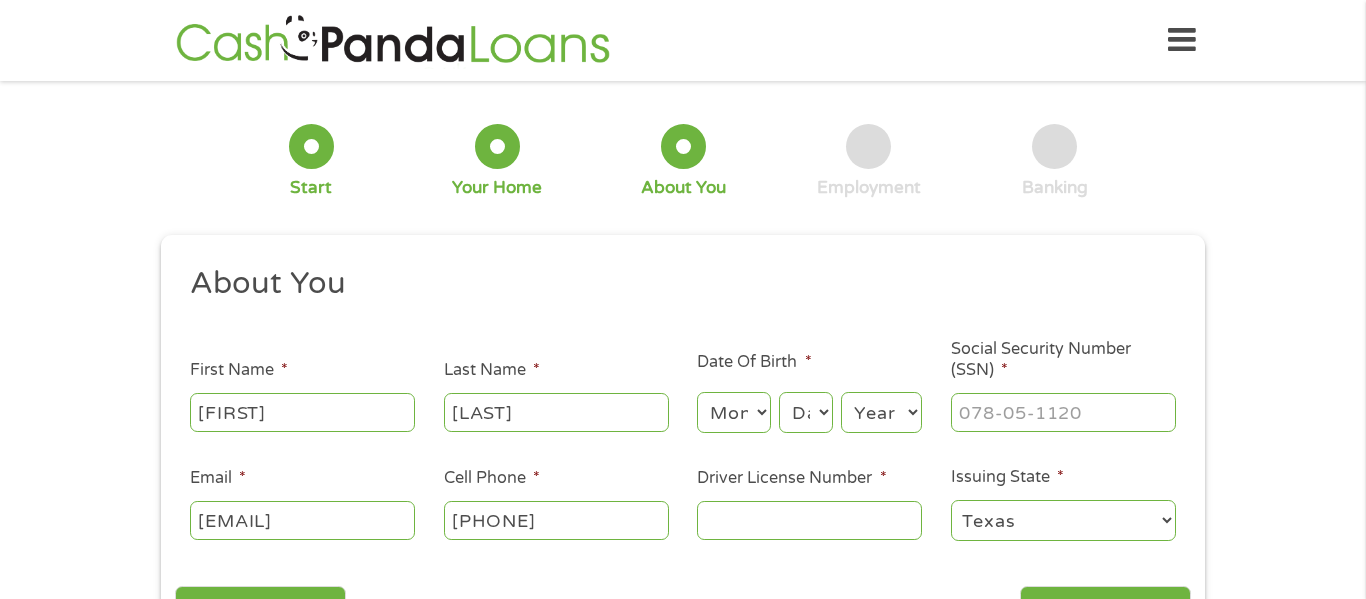 select on "8" 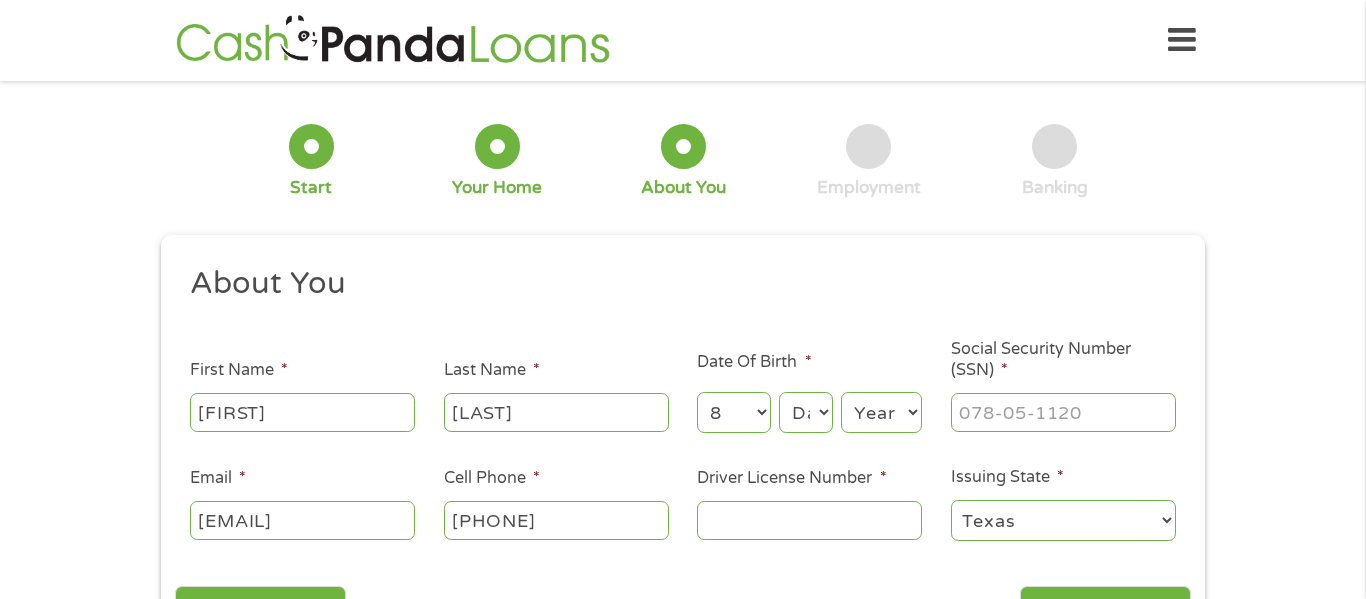 click on "Month 1 2 3 4 5 6 7 8 9 10 11 12" at bounding box center [733, 412] 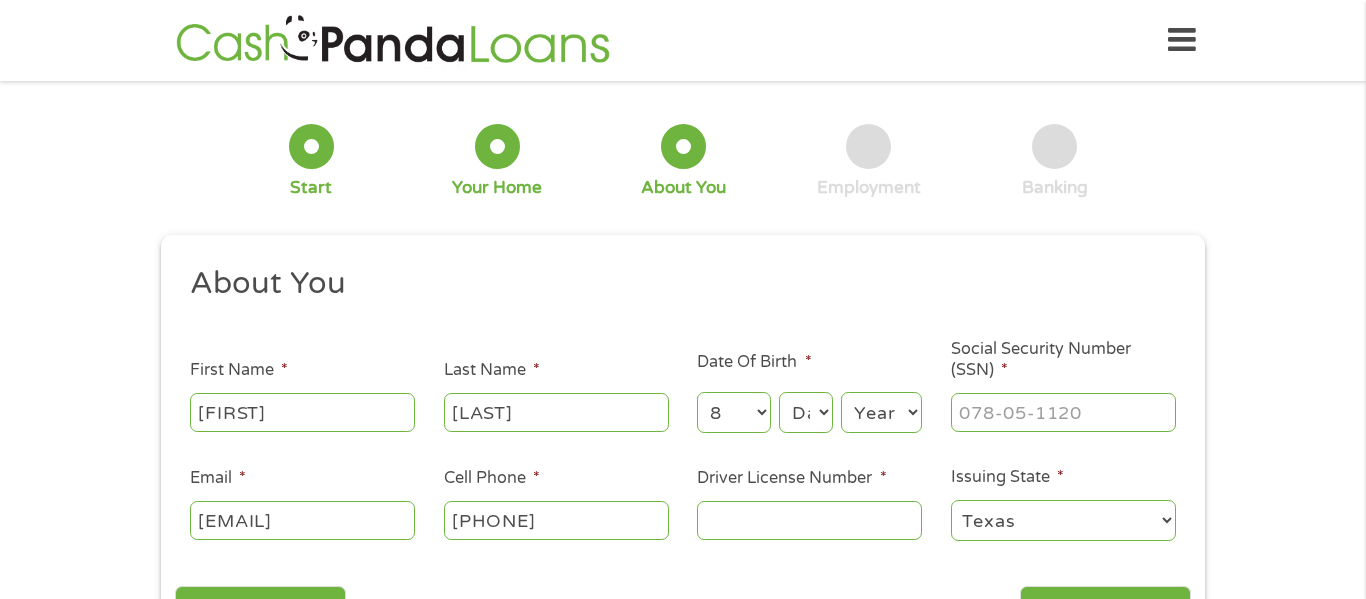 select on "29" 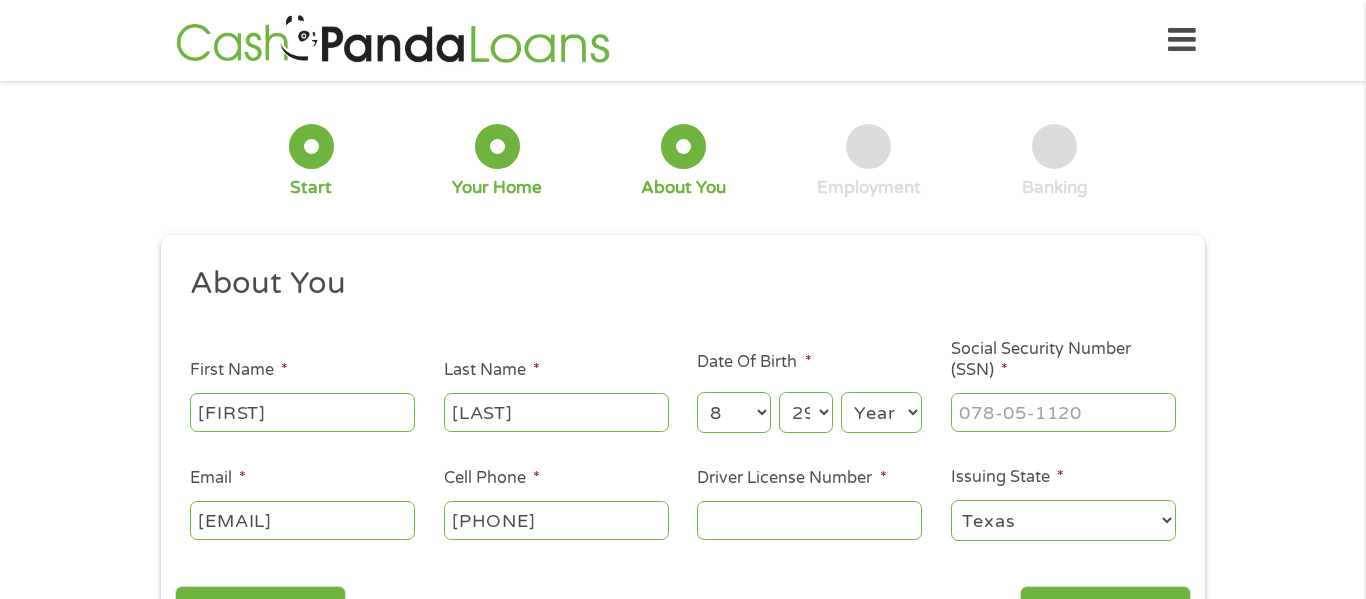 click on "Day 1 2 3 4 5 6 7 8 9 10 11 12 13 14 15 16 17 18 19 20 21 22 23 24 25 26 27 28 29 30 31" at bounding box center (806, 412) 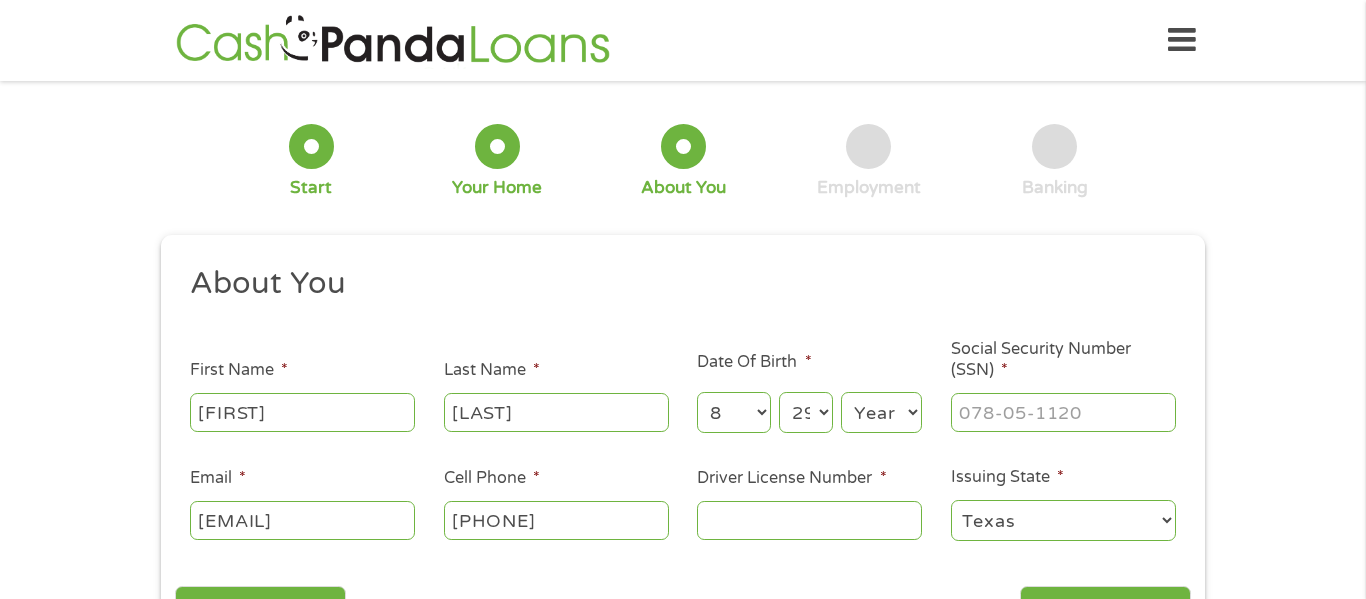 click on "Year 2007 2006 2005 2004 2003 2002 2001 2000 1999 1998 1997 1996 1995 1994 1993 1992 1991 1990 1989 1988 1987 1986 1985 1984 1983 1982 1981 1980 1979 1978 1977 1976 1975 1974 1973 1972 1971 1970 1969 1968 1967 1966 1965 1964 1963 1962 1961 1960 1959 1958 1957 1956 1955 1954 1953 1952 1951 1950 1949 1948 1947 1946 1945 1944 1943 1942 1941 1940 1939 1938 1937 1936 1935 1934 1933 1932 1931 1930 1929 1928 1927 1926 1925 1924 1923 1922 1921 1920" at bounding box center (881, 412) 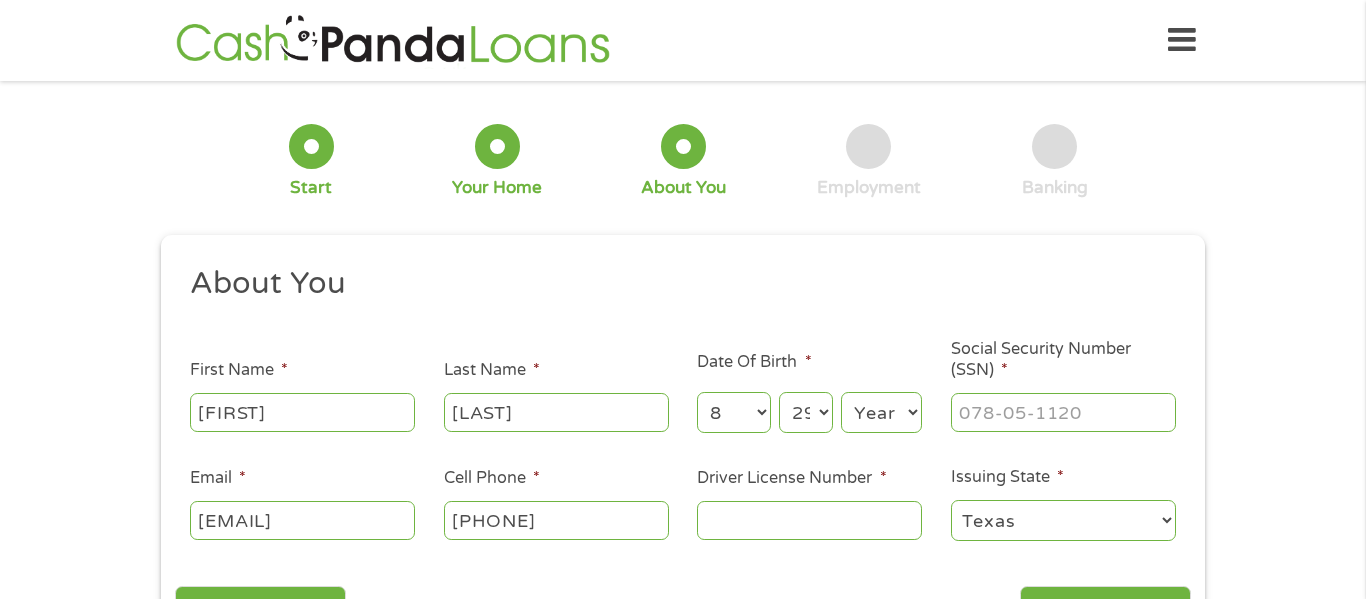 select on "1981" 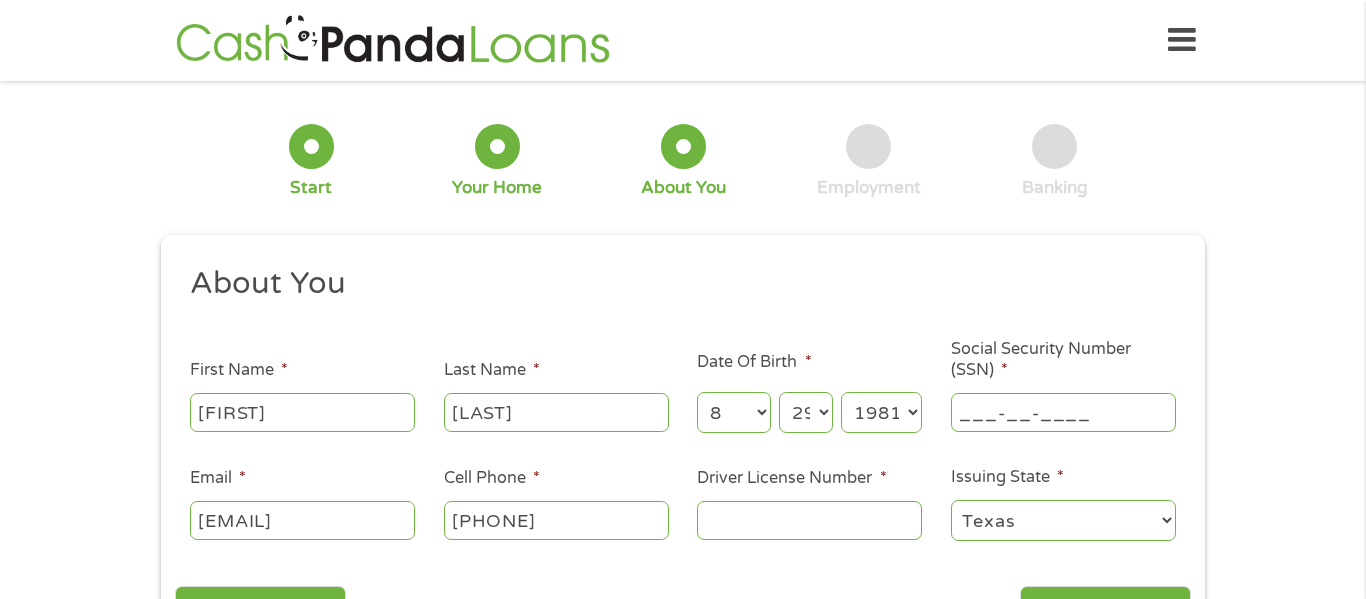 click on "___-__-____" at bounding box center (1063, 412) 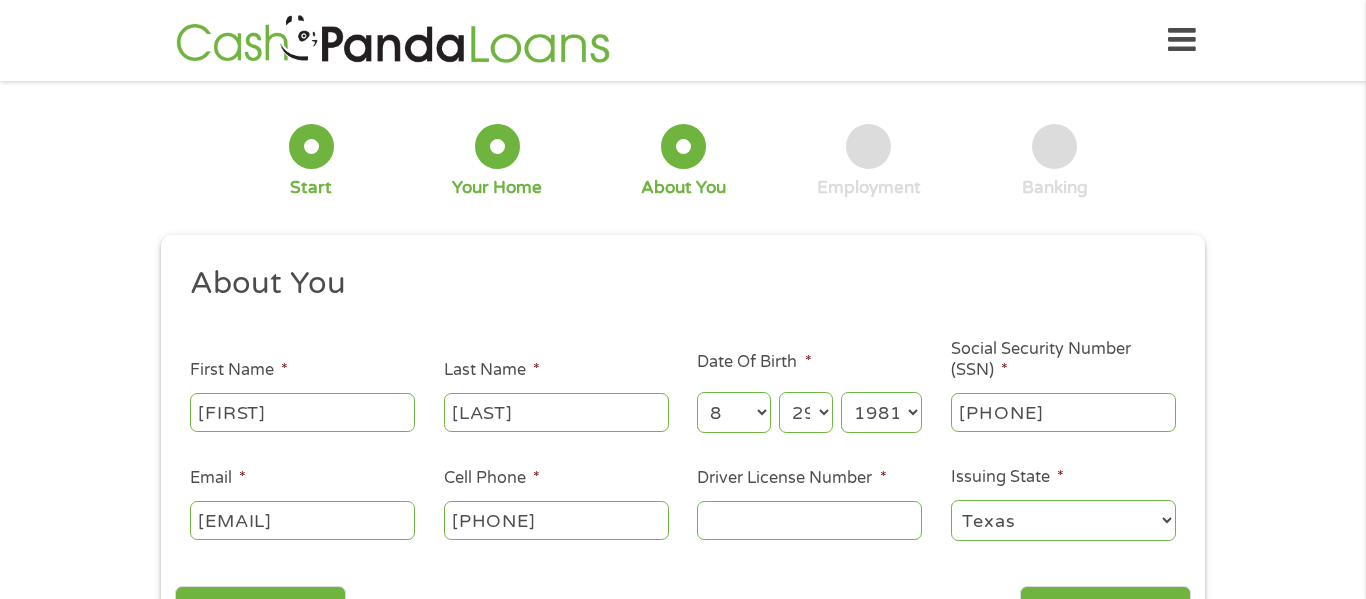 type on "[PHONE]" 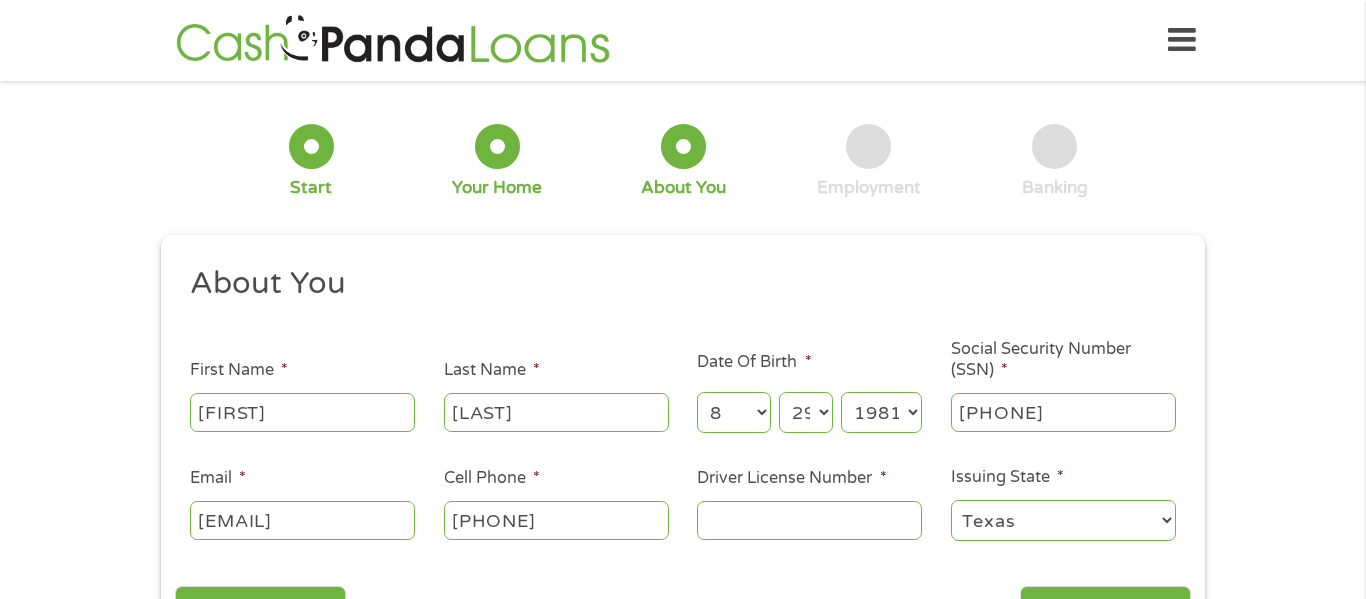 click on "Driver License Number *" at bounding box center [809, 520] 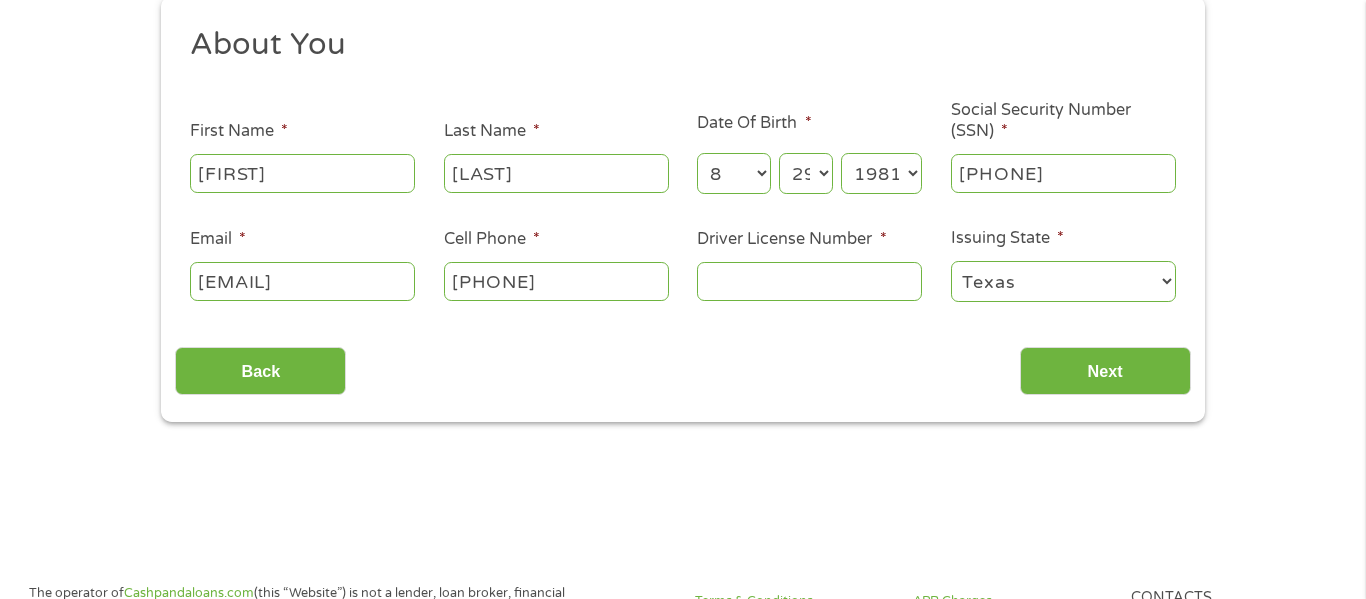 scroll, scrollTop: 240, scrollLeft: 0, axis: vertical 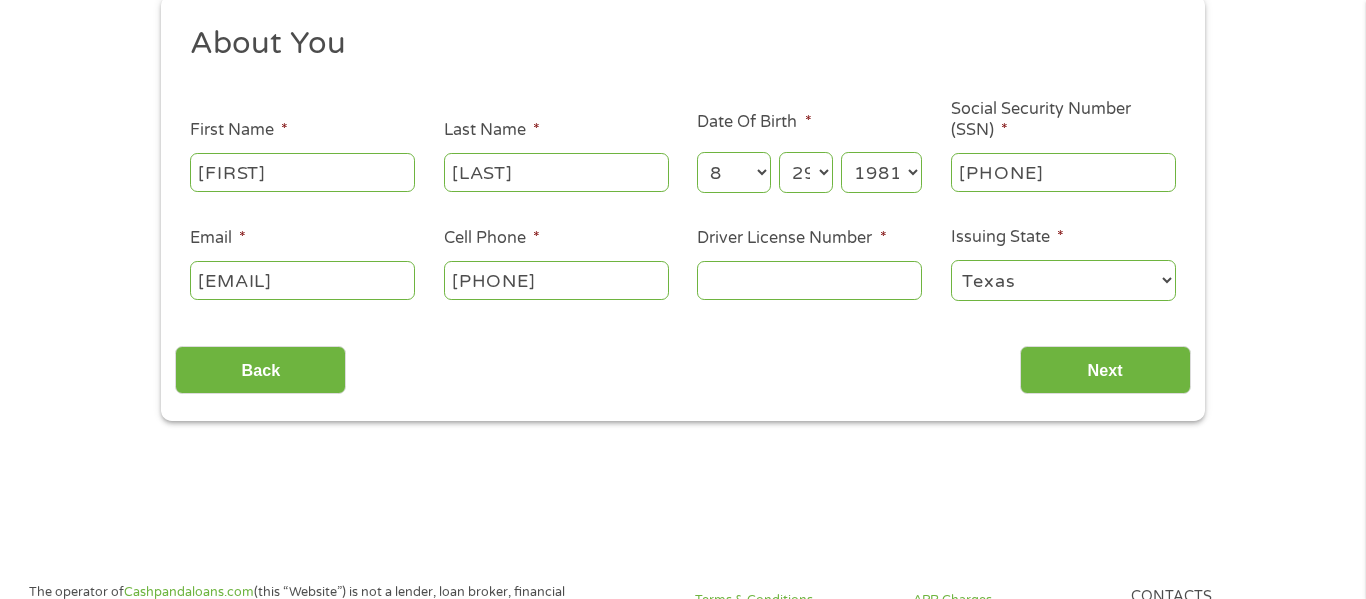 click on "Driver License Number *" at bounding box center (809, 280) 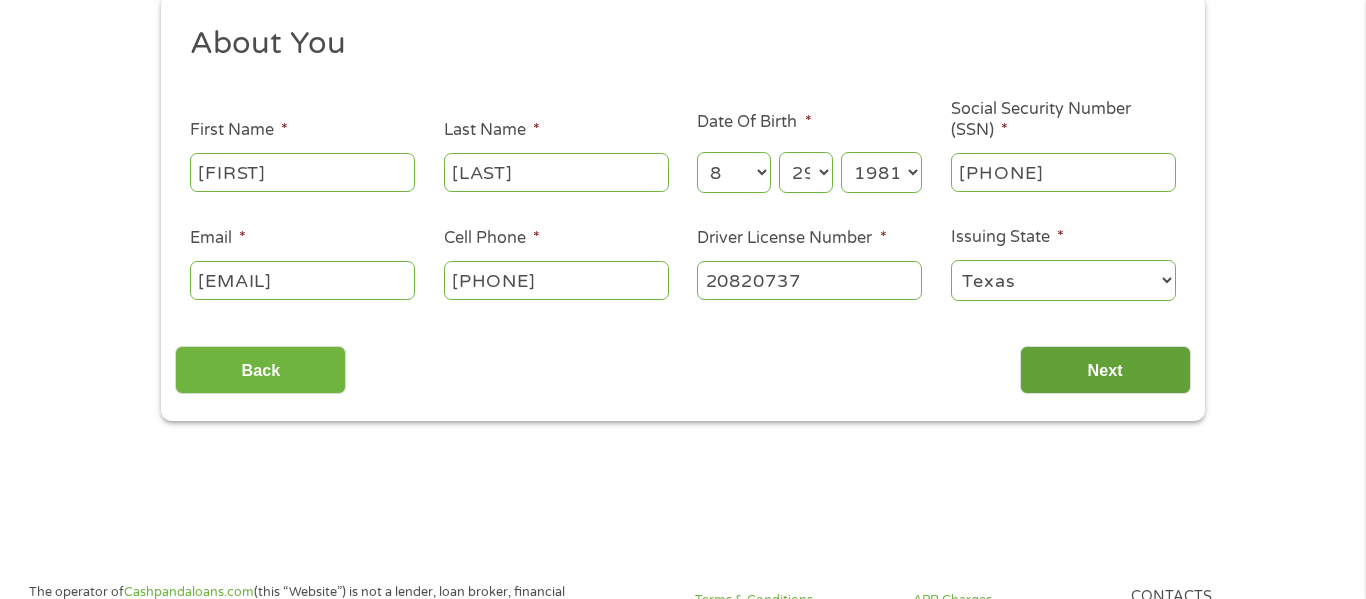 type on "20820737" 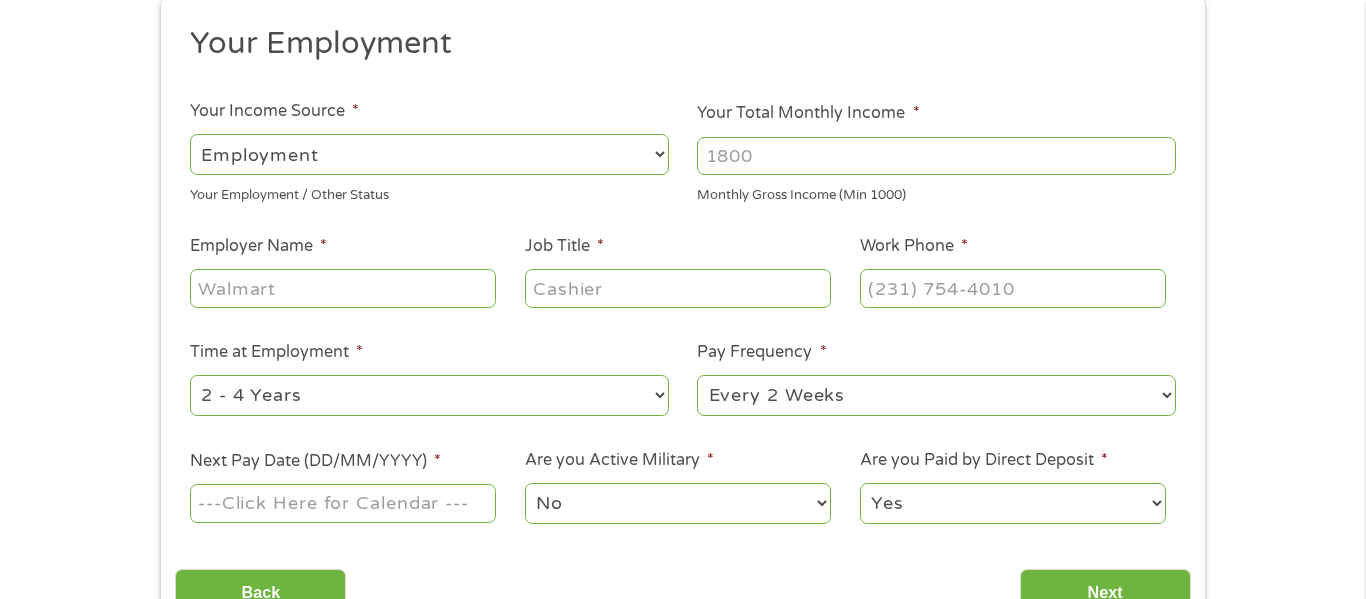 scroll, scrollTop: 8, scrollLeft: 8, axis: both 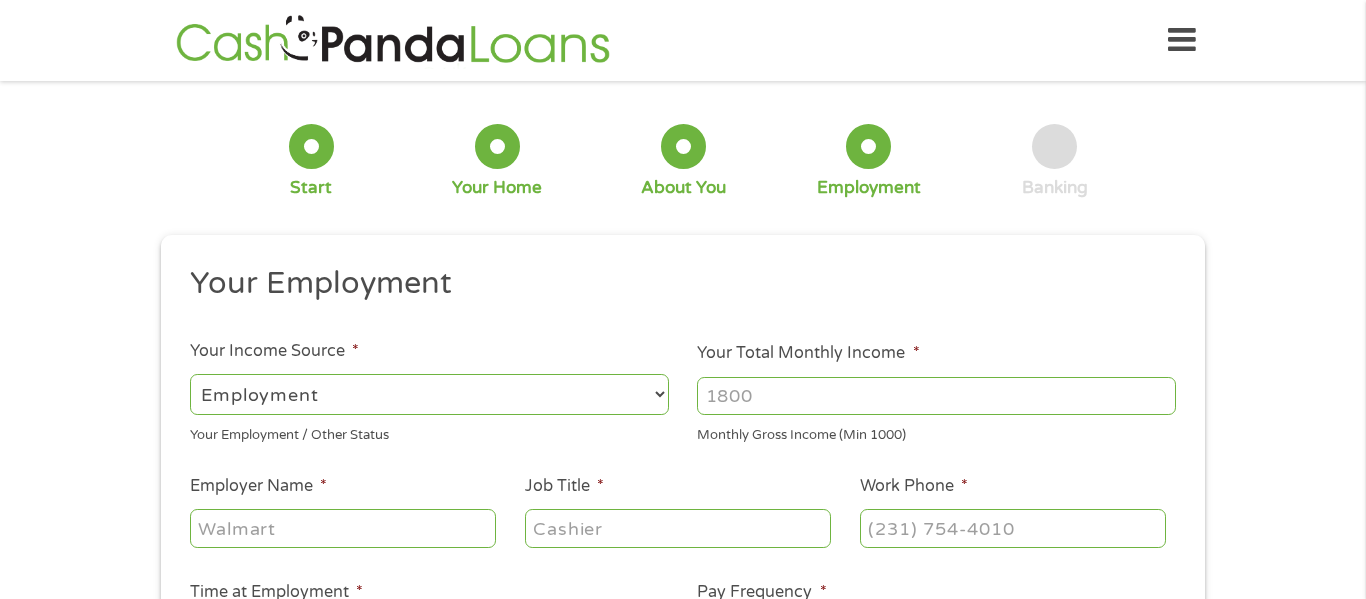 click on "Your Total Monthly Income *" at bounding box center (936, 396) 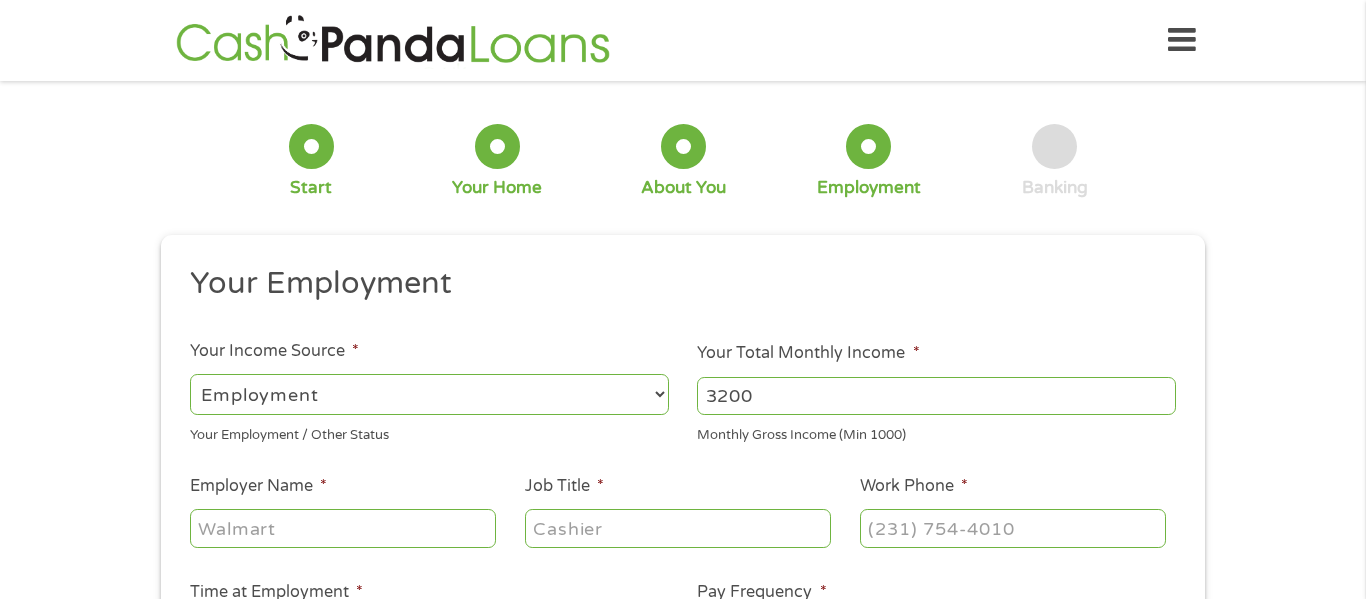 type on "3200" 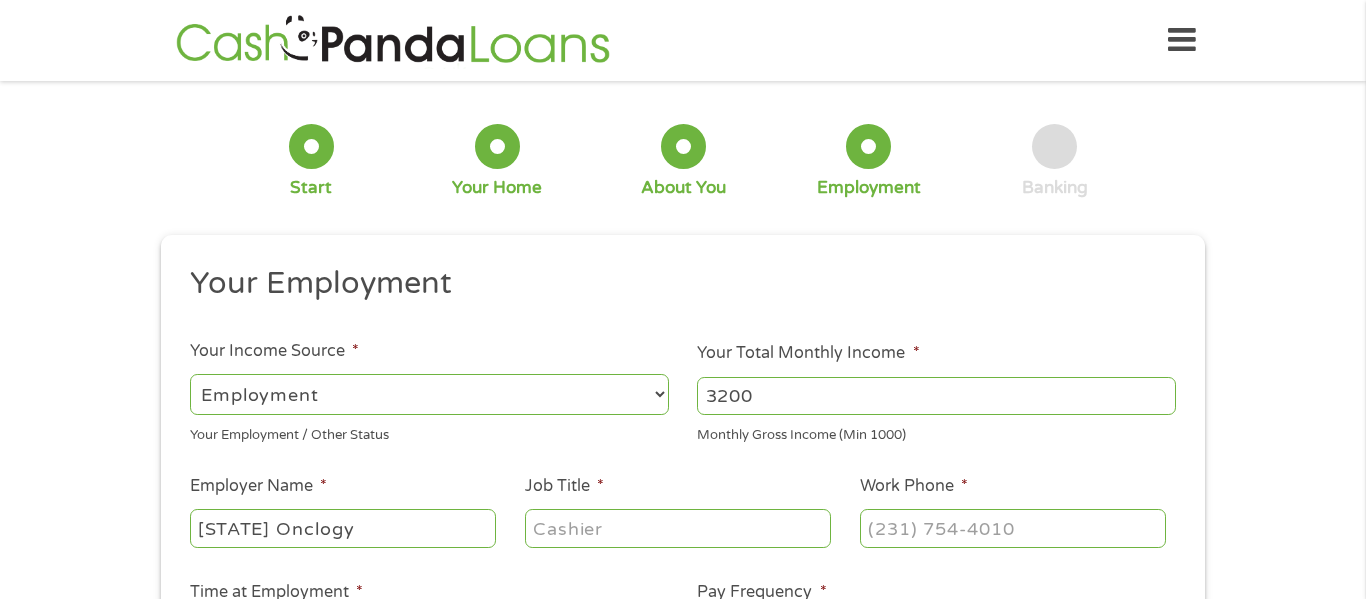 click on "[STATE] Onclogy" at bounding box center [343, 528] 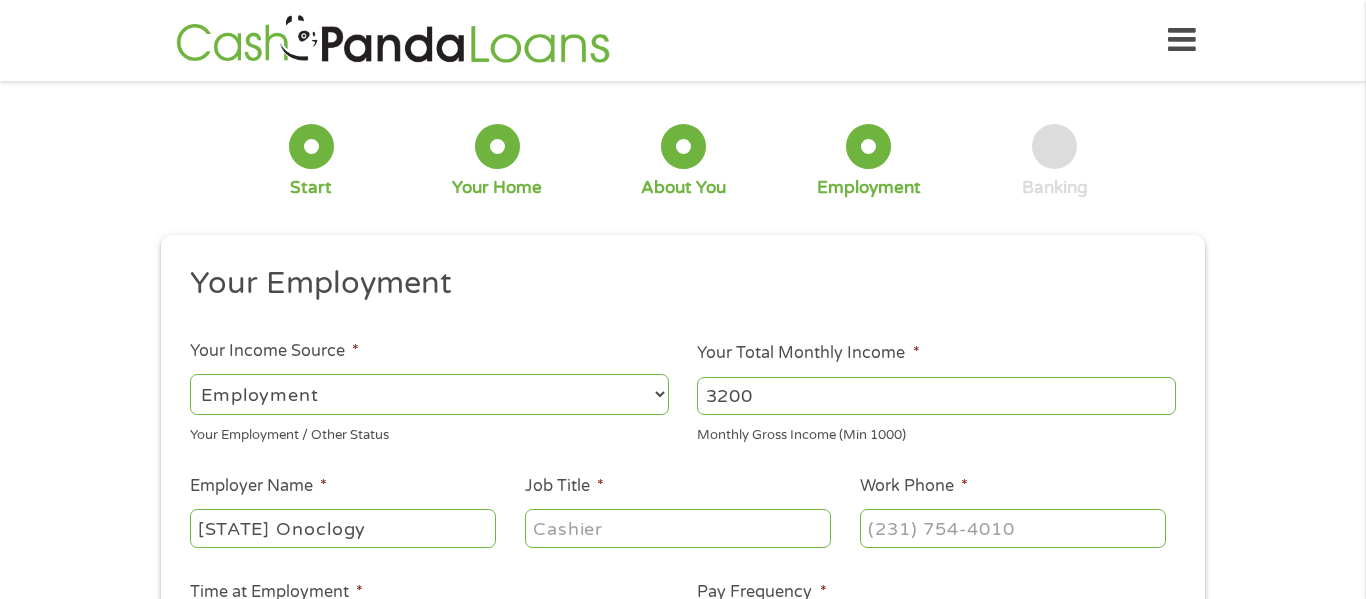 type on "[STATE] Onoclogy" 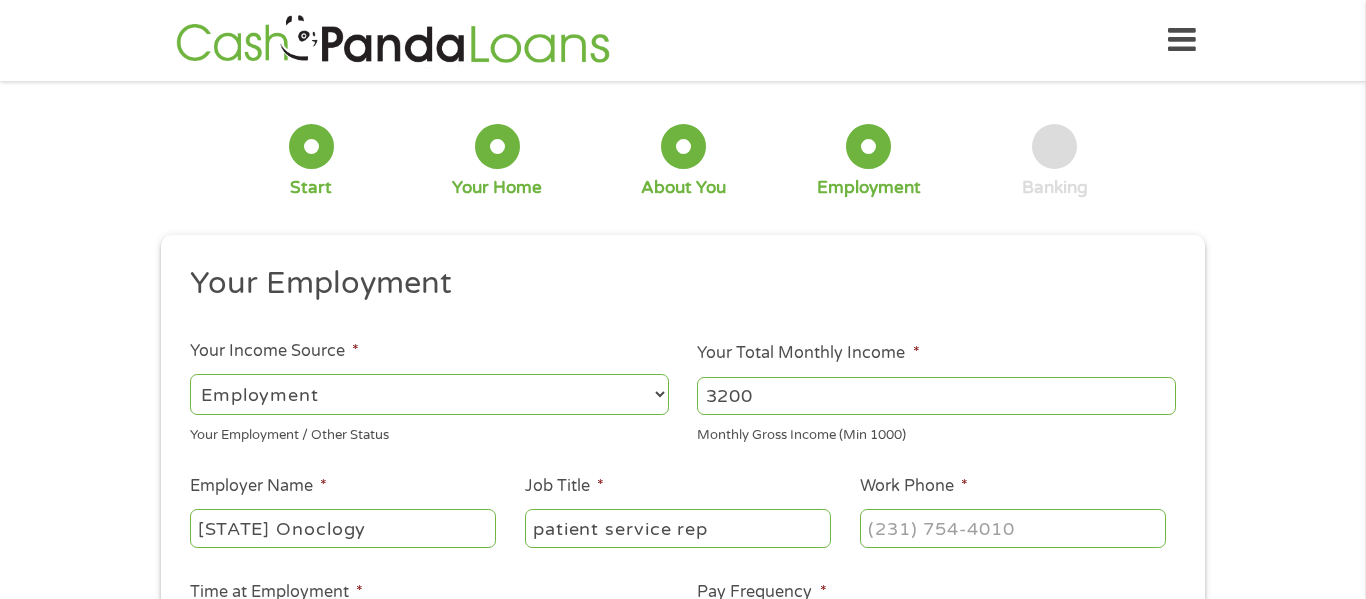type on "patient service rep" 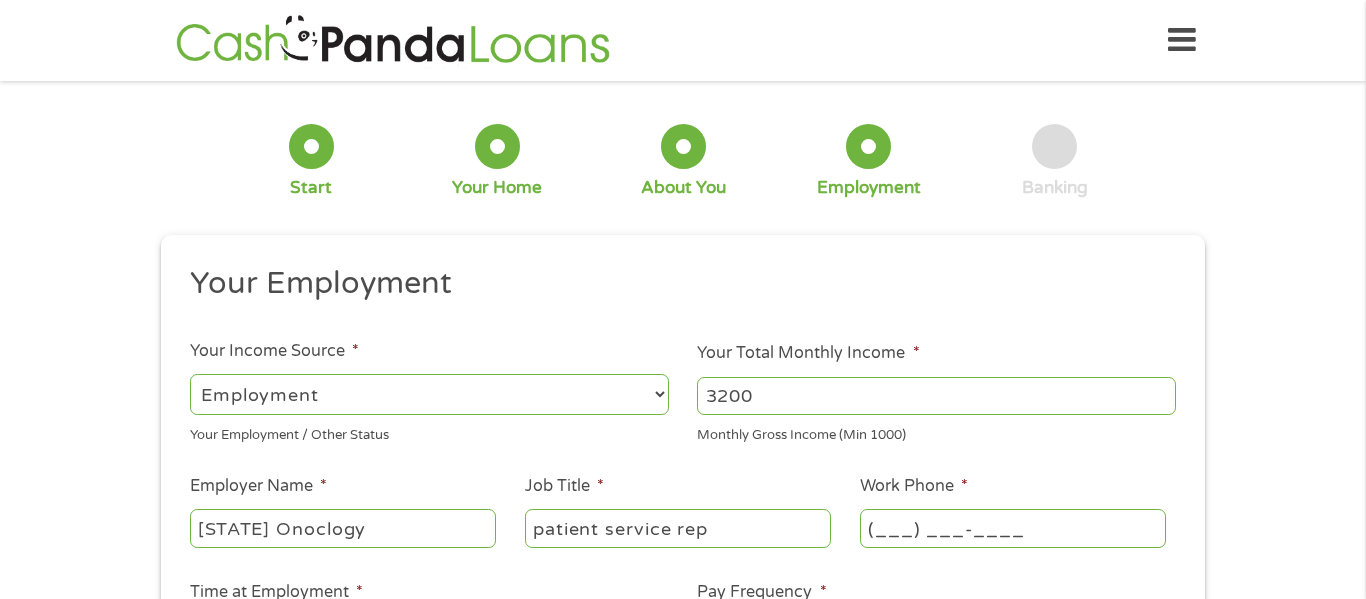 click on "(___) ___-____" at bounding box center (1013, 528) 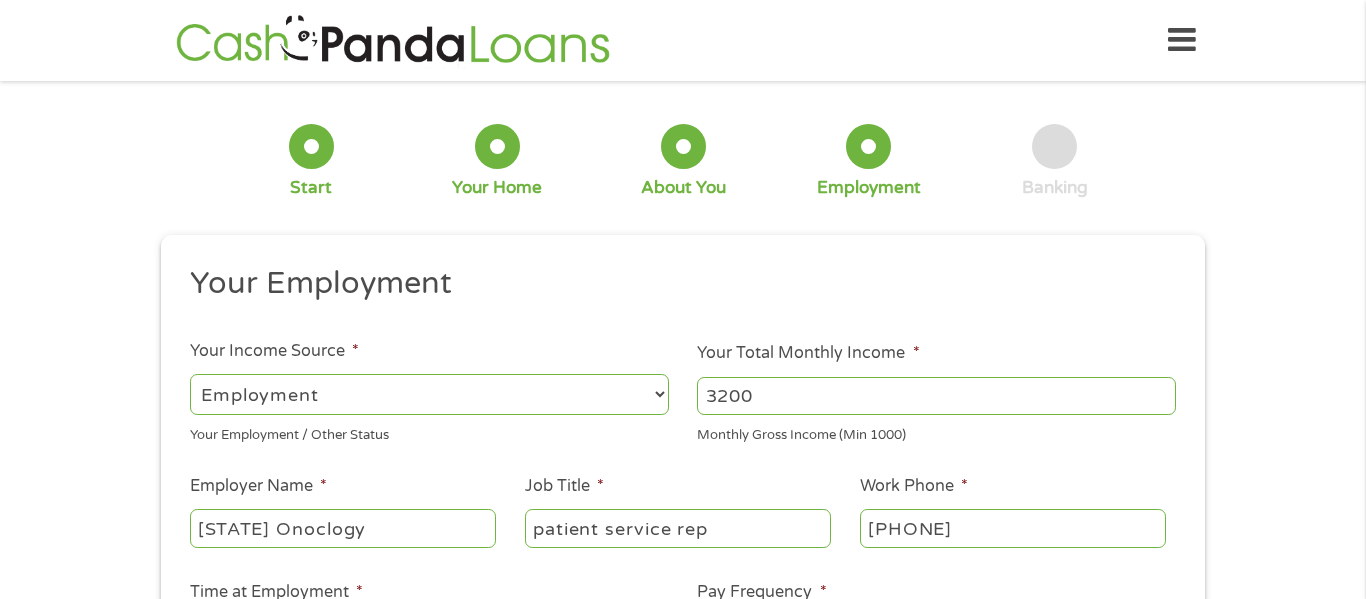 type on "[PHONE]" 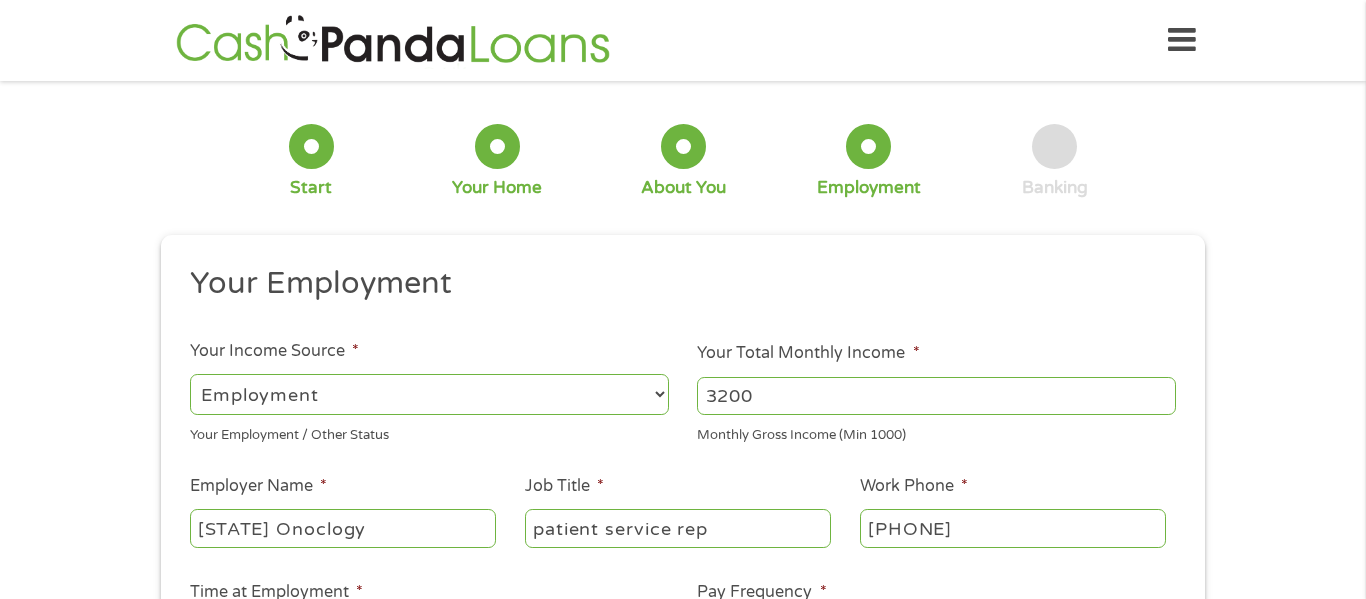 click on "1         Start   2         Your Home   3         About You   4         Employment   5         Banking   6
This field is hidden when viewing the form gclid This field is hidden when viewing the form Referrer https://www.cashpandaloans.com/ This field is hidden when viewing the form Source This field is hidden when viewing the form Campaign This field is hidden when viewing the form Medium This field is hidden when viewing the form adgroup This field is hidden when viewing the form creative This field is hidden when viewing the form position This field is hidden when viewing the form keyword This field is hidden when viewing the form matchtype This field is hidden when viewing the form device This field is hidden when viewing the form network This field is hidden when viewing the form email quality score
No fees!
Secured Site!
No Paperwork!
No Obligation!" at bounding box center (683, 489) 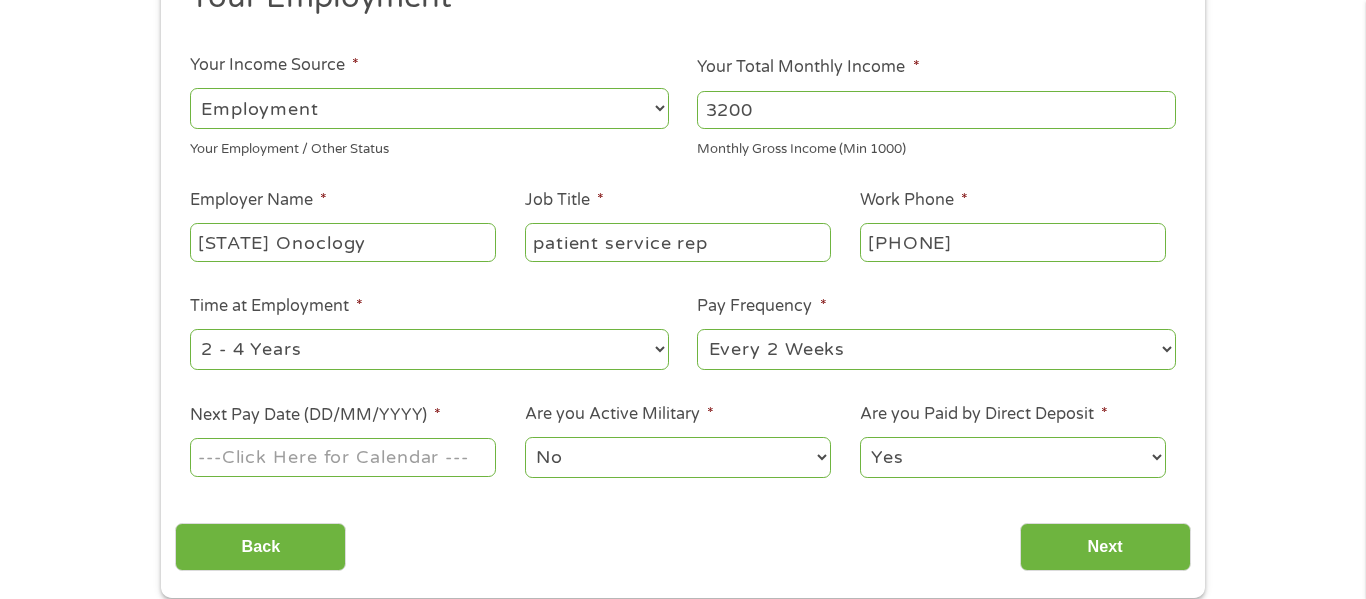 scroll, scrollTop: 360, scrollLeft: 0, axis: vertical 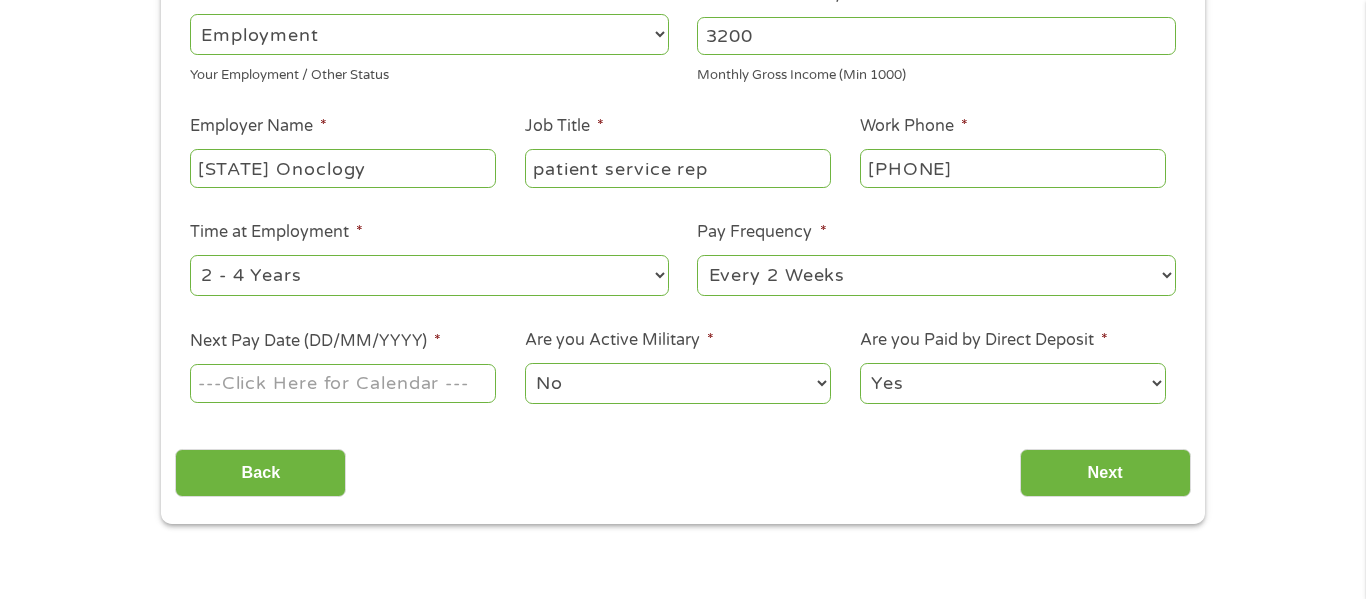 click on "--- Choose one --- Every 2 Weeks Every Week Monthly Semi-Monthly" at bounding box center [936, 275] 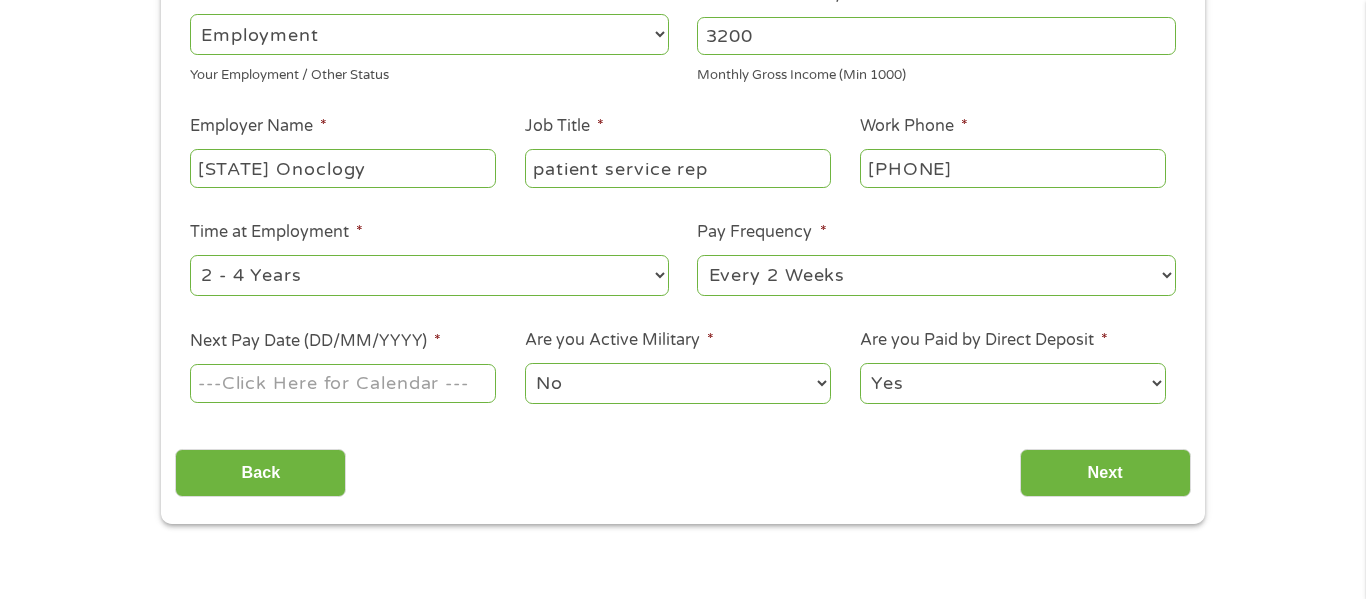 click on "--- Choose one --- Every 2 Weeks Every Week Monthly Semi-Monthly" at bounding box center [936, 275] 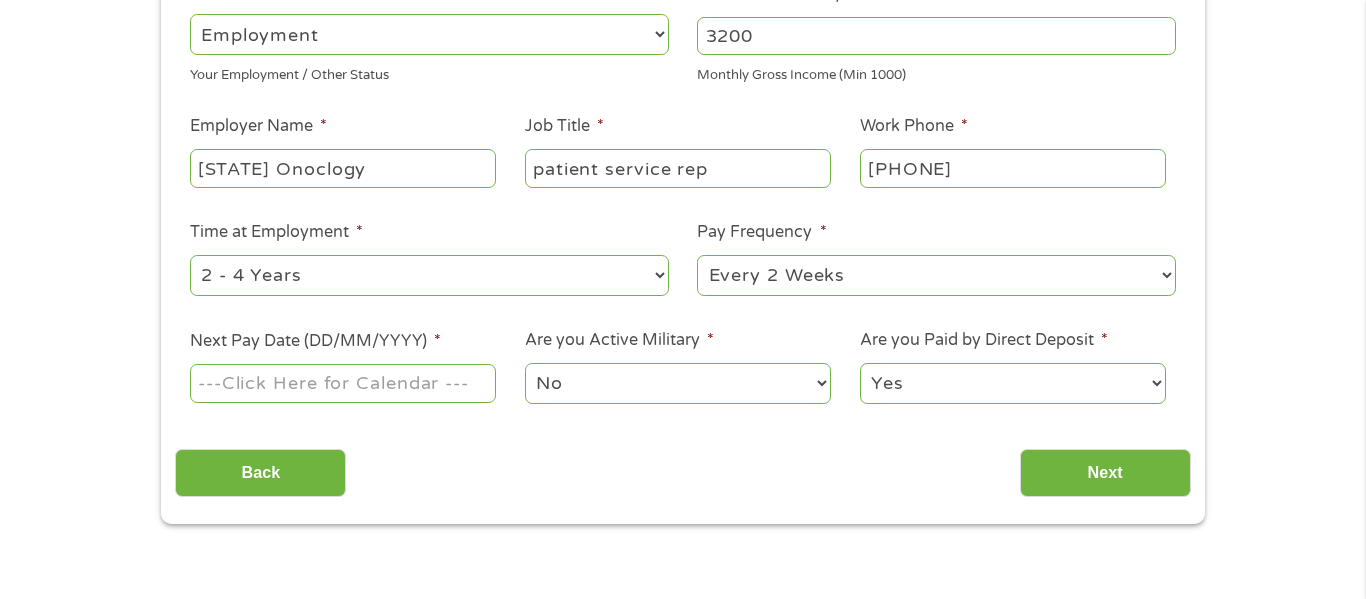click on "Next Pay Date (DD/MM/YYYY) *" at bounding box center (343, 383) 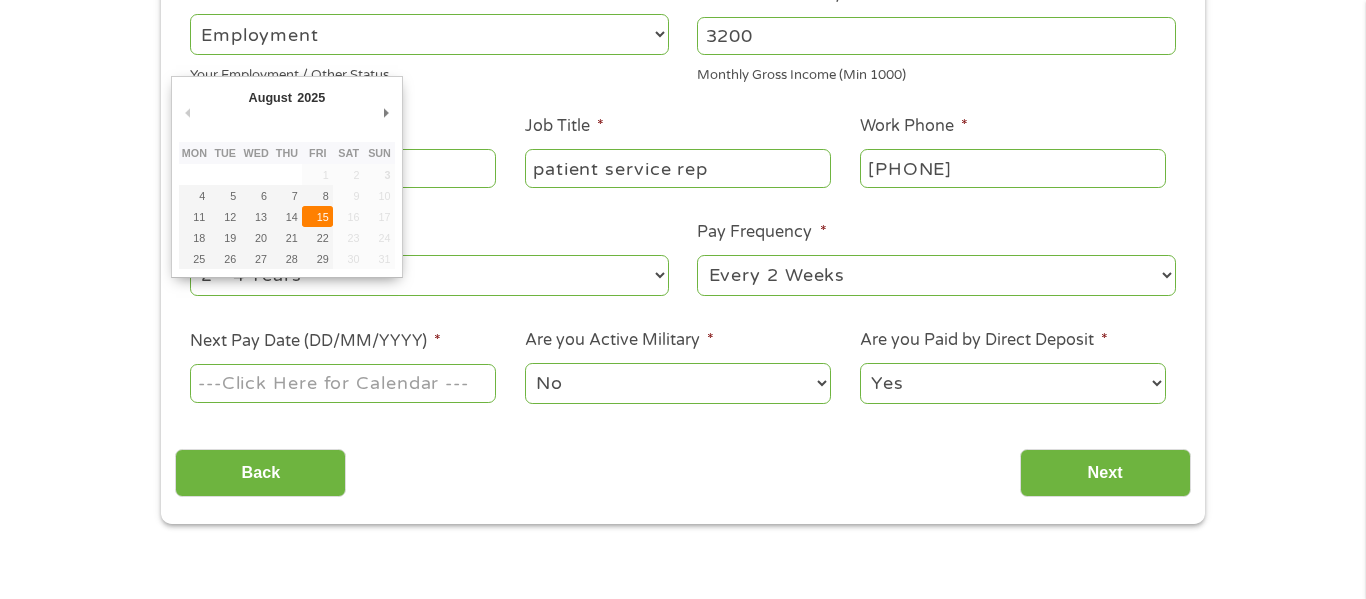type on "15/08/2025" 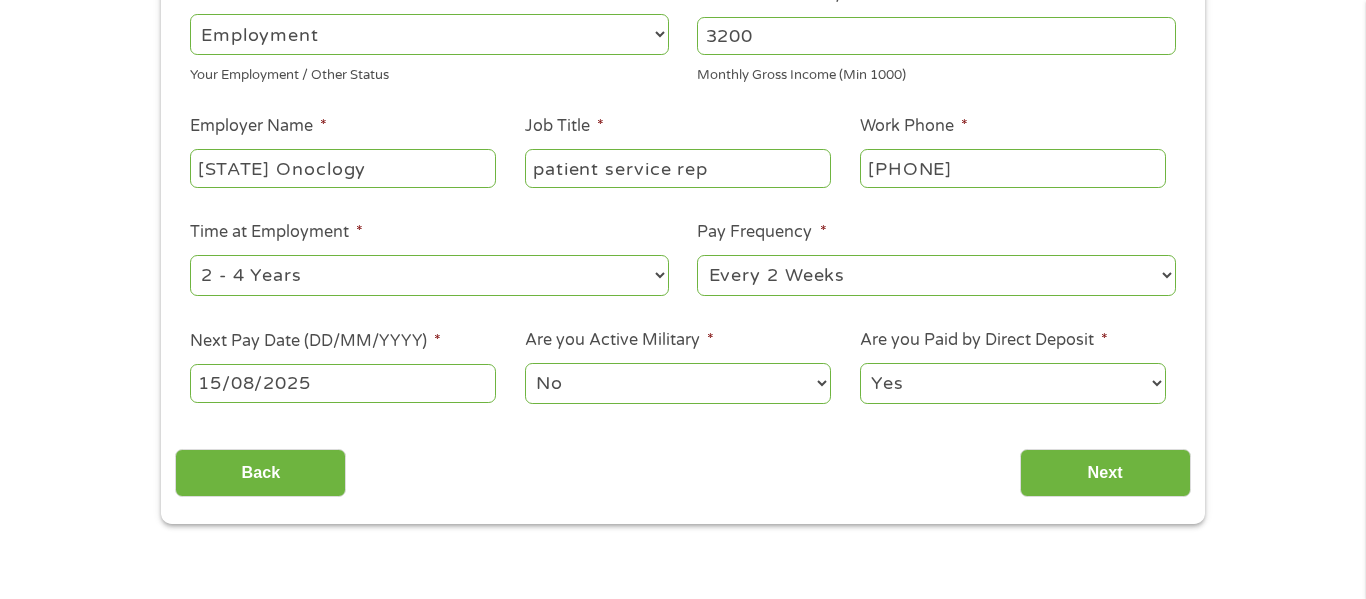 click on "No Yes" at bounding box center (678, 383) 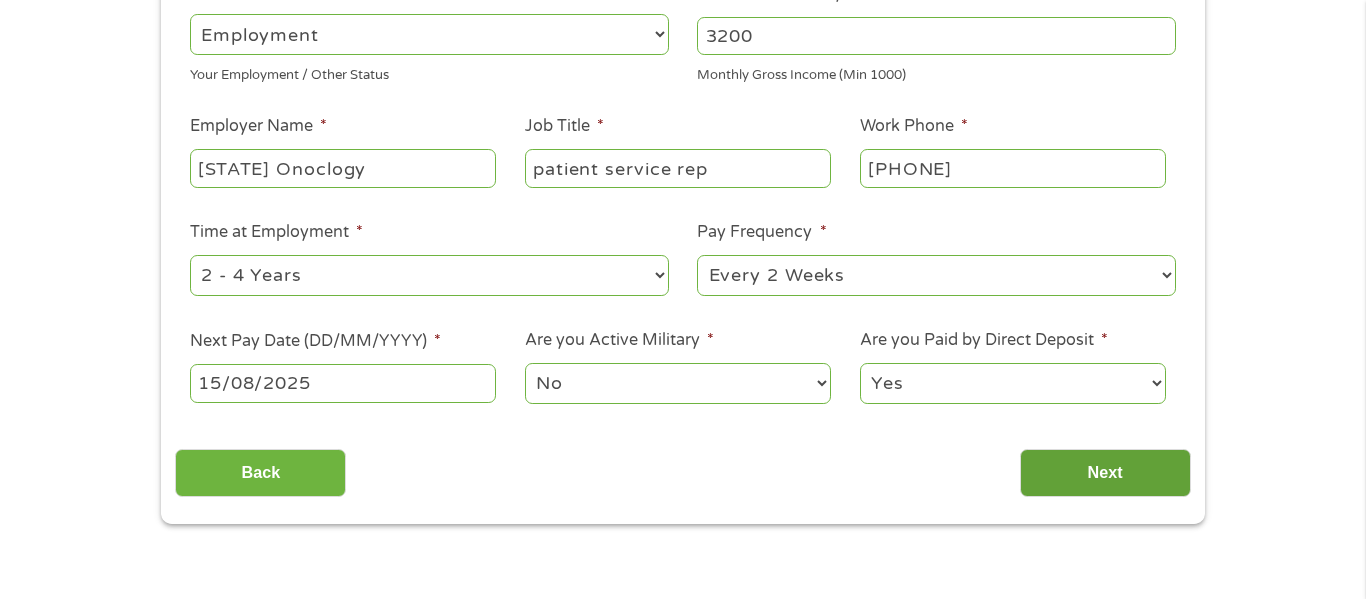 click on "Next" at bounding box center (1105, 473) 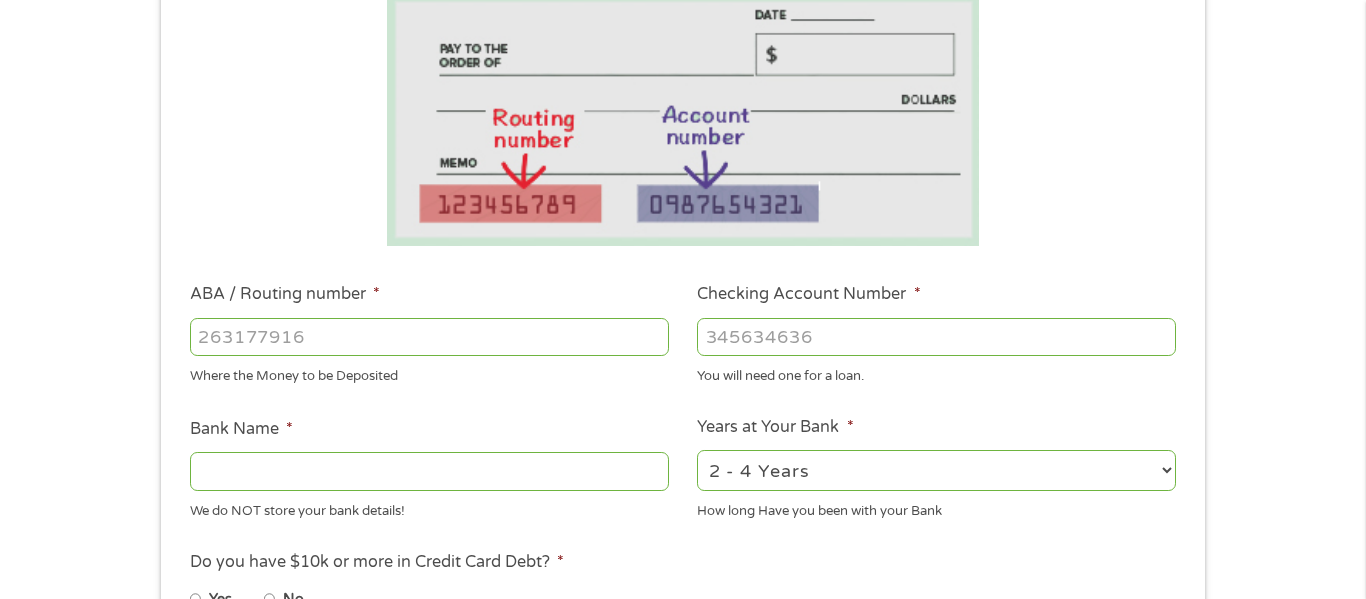 scroll, scrollTop: 8, scrollLeft: 8, axis: both 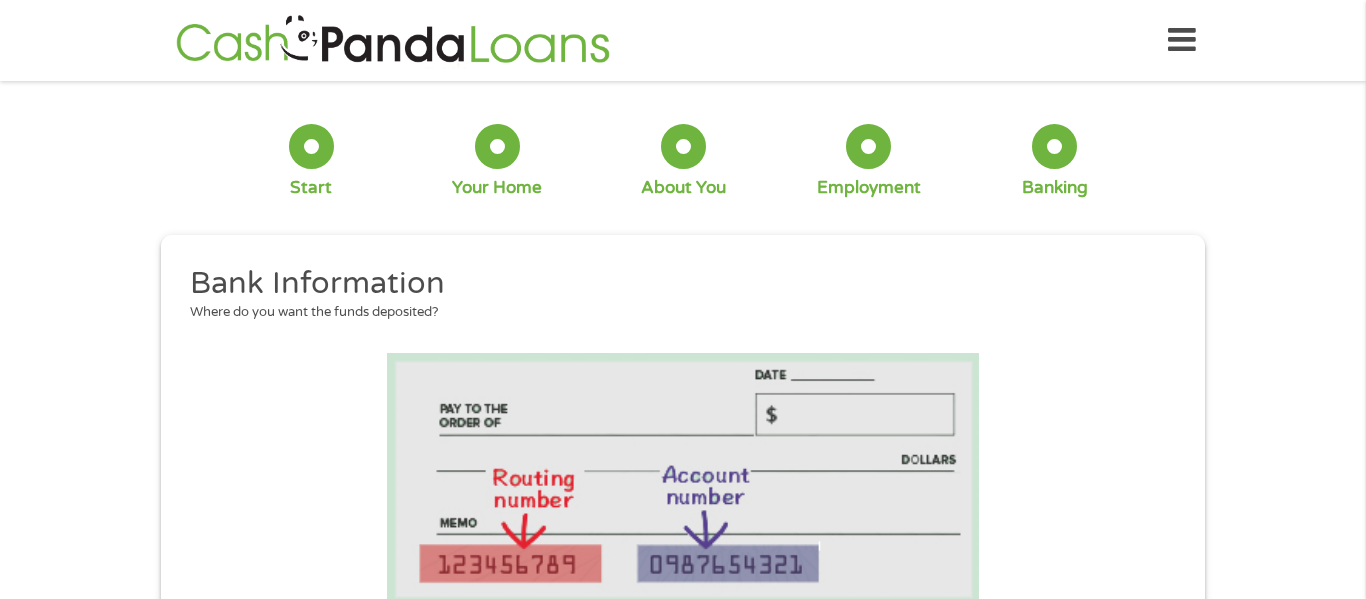 click on "1         Start   2         Your Home   3         About You   4         Employment   5         Banking   6
This field is hidden when viewing the form gclid This field is hidden when viewing the form Referrer https://www.cashpandaloans.com/ This field is hidden when viewing the form Source This field is hidden when viewing the form Campaign This field is hidden when viewing the form Medium This field is hidden when viewing the form adgroup This field is hidden when viewing the form creative This field is hidden when viewing the form position This field is hidden when viewing the form keyword This field is hidden when viewing the form matchtype This field is hidden when viewing the form device This field is hidden when viewing the form network This field is hidden when viewing the form email quality score
No fees!
Secured Site!
No Paperwork!
No Obligation!" at bounding box center (683, 711) 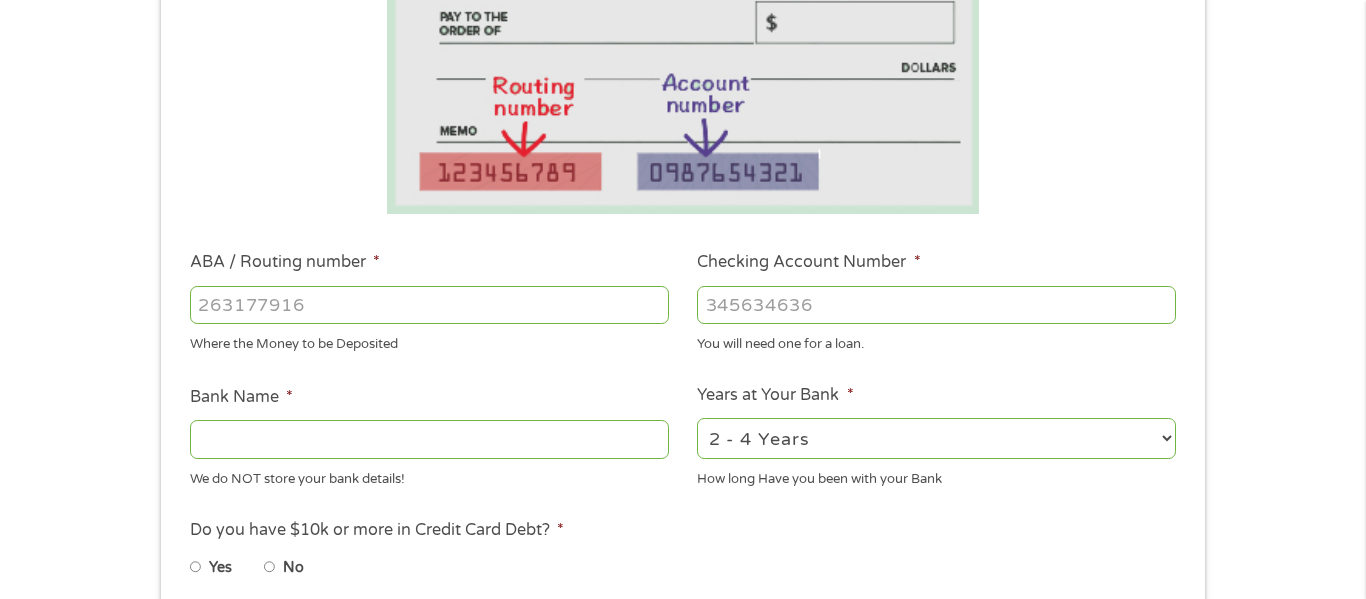 scroll, scrollTop: 400, scrollLeft: 0, axis: vertical 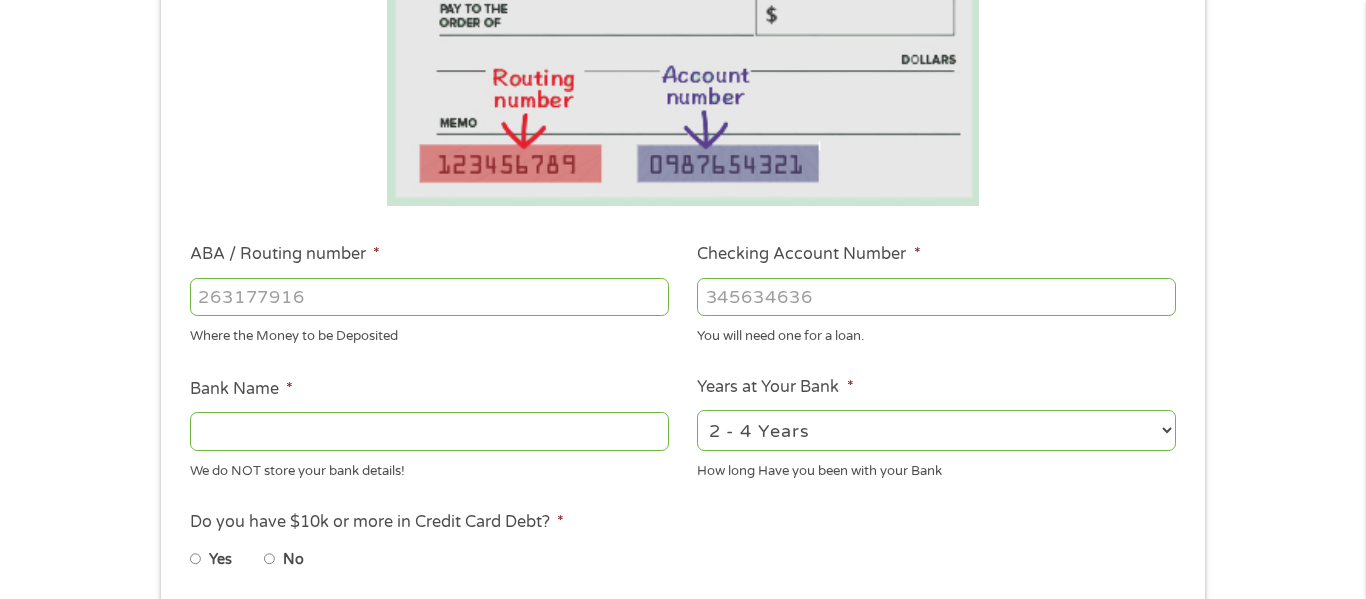 click on "ABA / Routing number *" at bounding box center (429, 297) 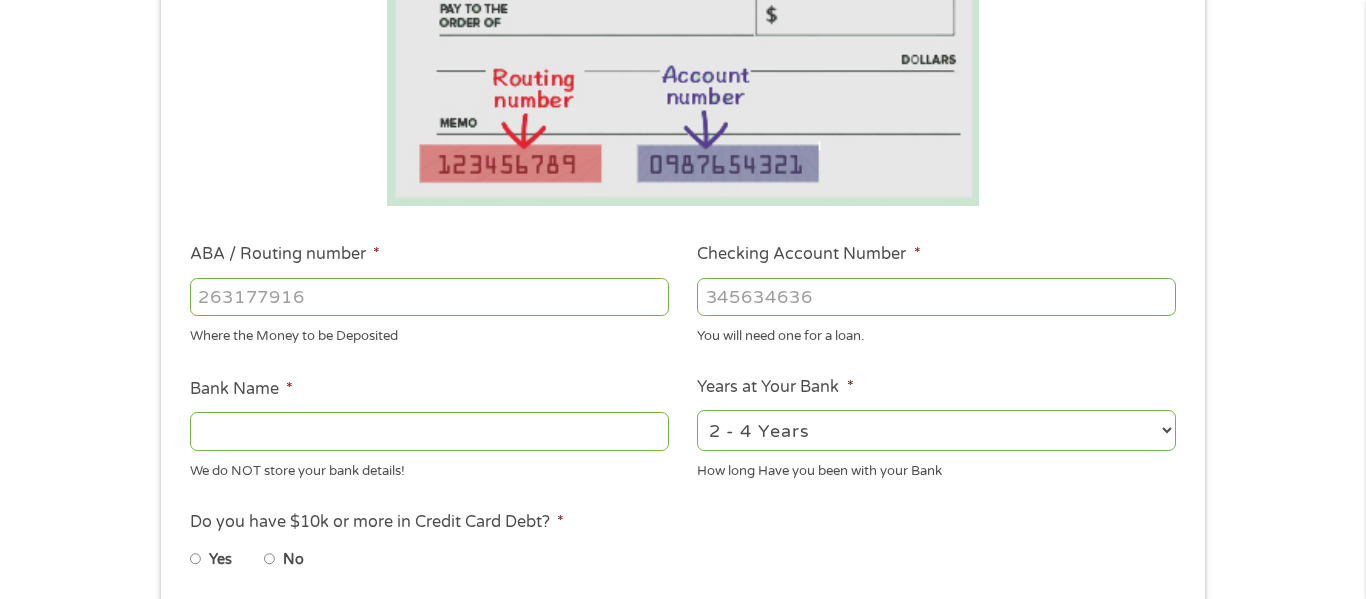 type on "[SSN]" 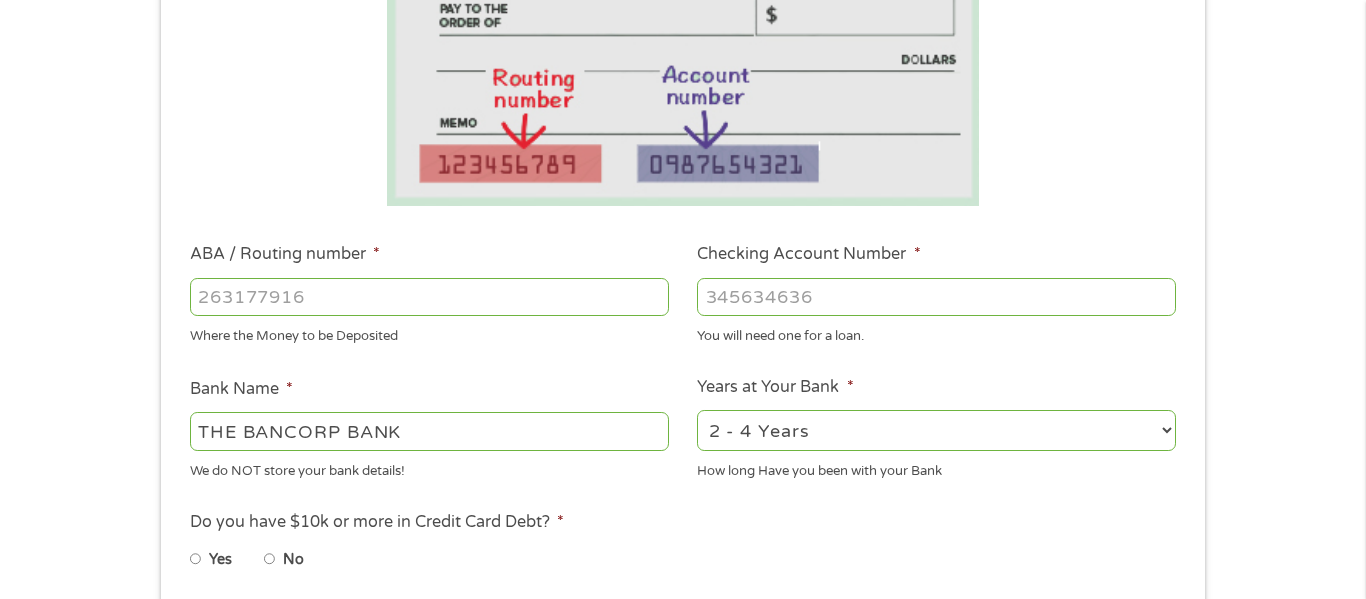 type on "[SSN]" 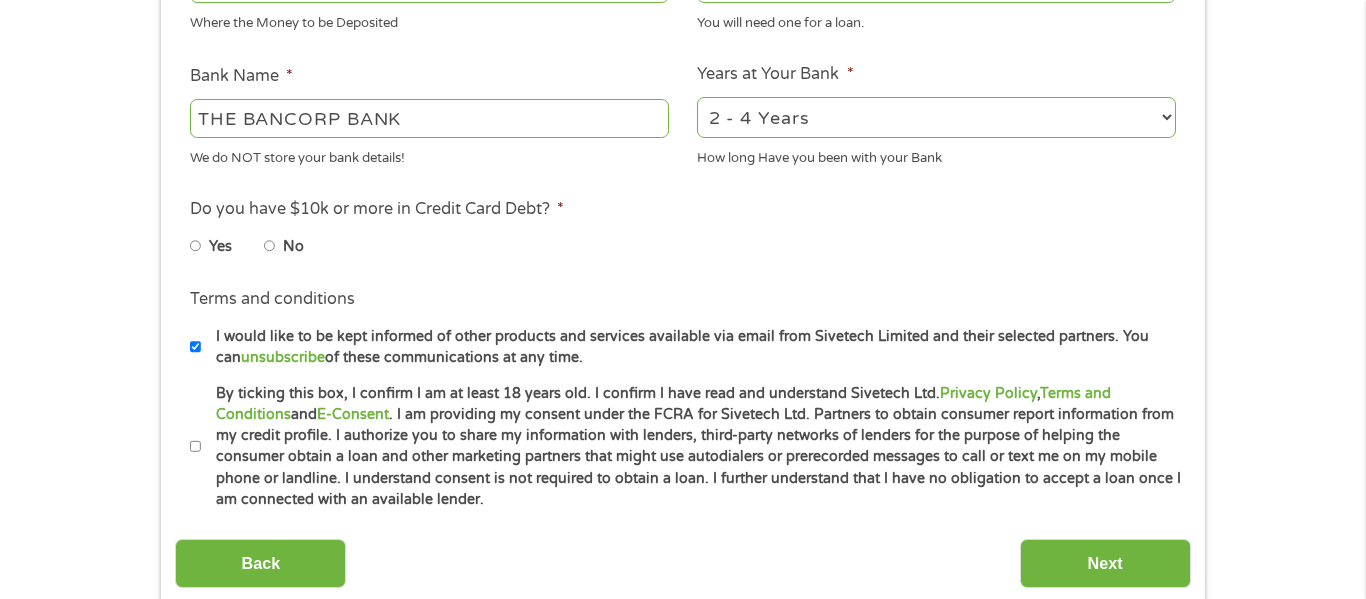 scroll, scrollTop: 760, scrollLeft: 0, axis: vertical 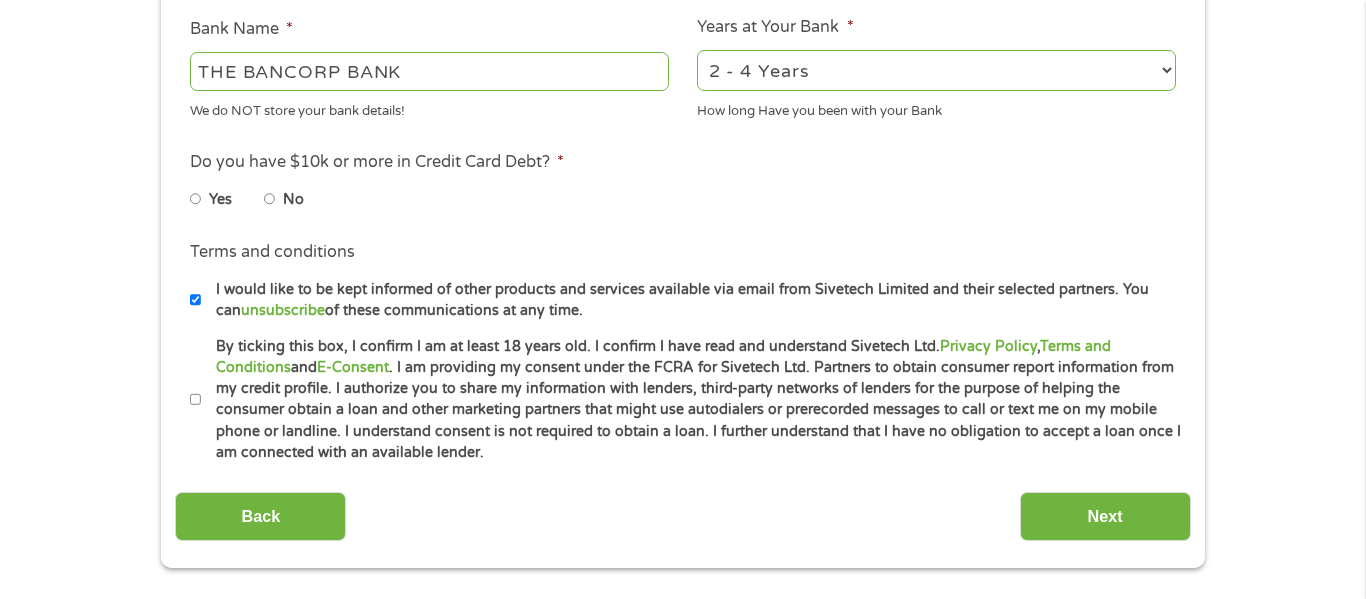 click on "No" at bounding box center [270, 199] 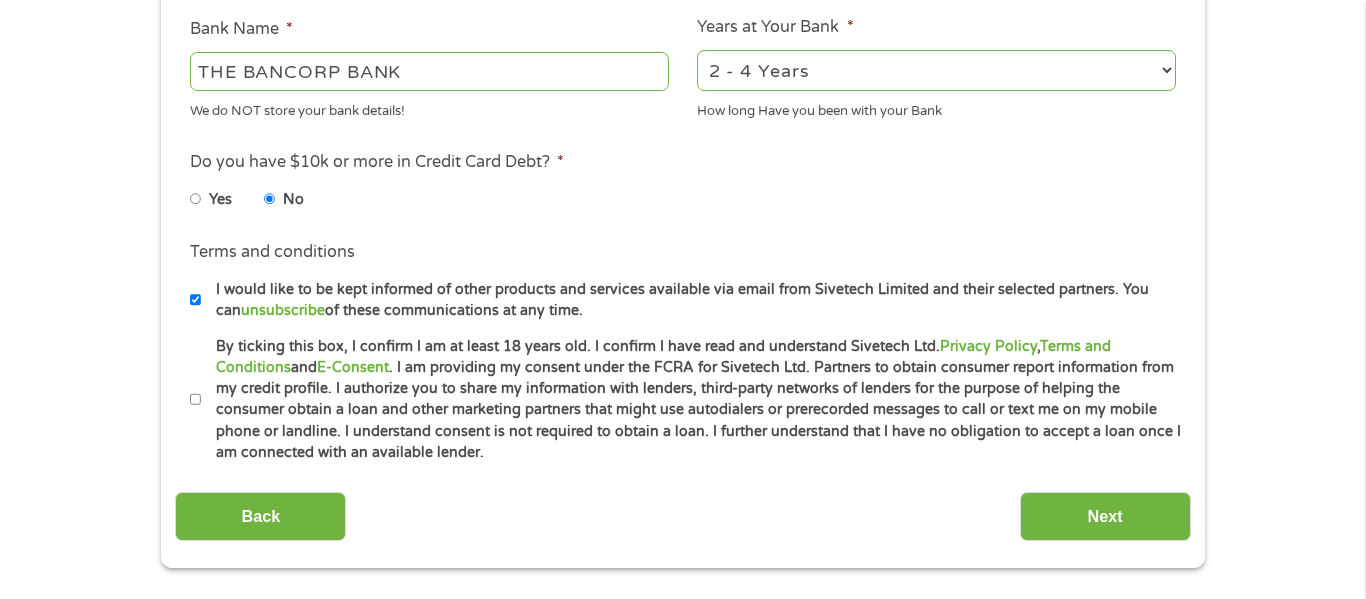 click on "By ticking this box, I confirm I am at least 18 years old. I confirm I have read and understand Sivetech Ltd.  Privacy Policy ,  Terms and Conditions  and  E-Consent . I am providing my consent under the FCRA for Sivetech Ltd. Partners to obtain consumer report information from my credit profile. I authorize you to share my information with lenders, third-party networks of lenders for the purpose of helping the consumer obtain a loan and other marketing partners that might use autodialers or prerecorded messages to call or text me on my mobile phone or landline. I understand consent is not required to obtain a loan. I further understand that I have no obligation to accept a loan once I am connected with an available lender." at bounding box center [691, 400] 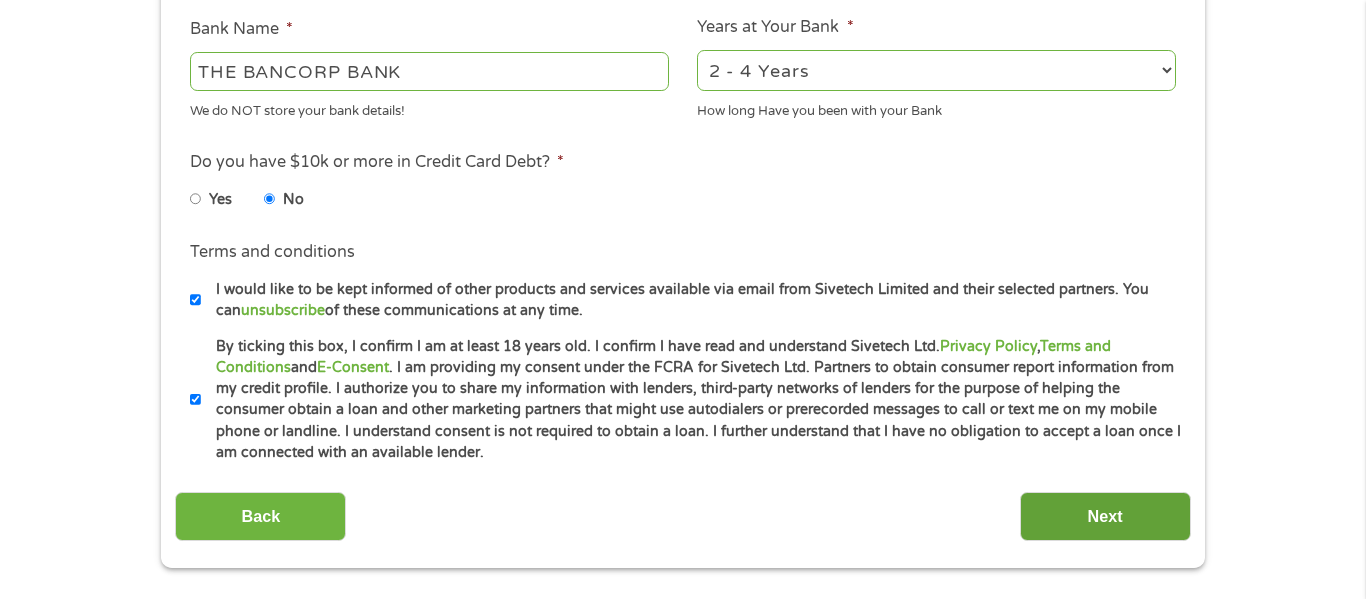 click on "Next" at bounding box center (1105, 516) 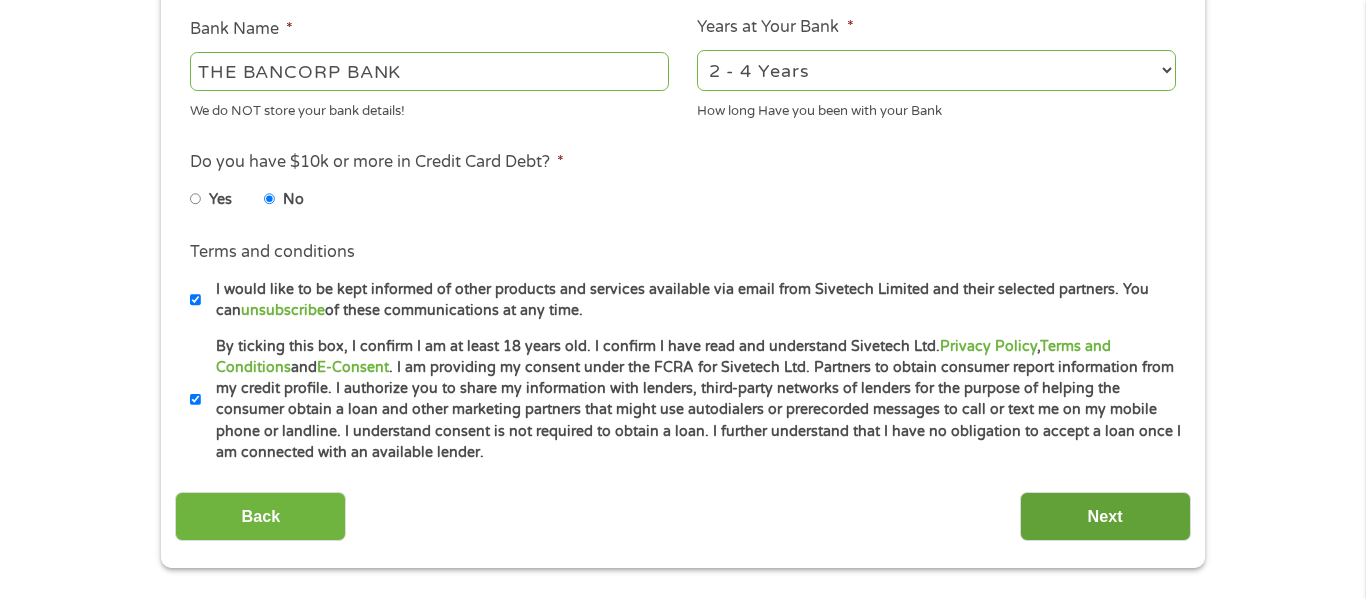 scroll, scrollTop: 8, scrollLeft: 8, axis: both 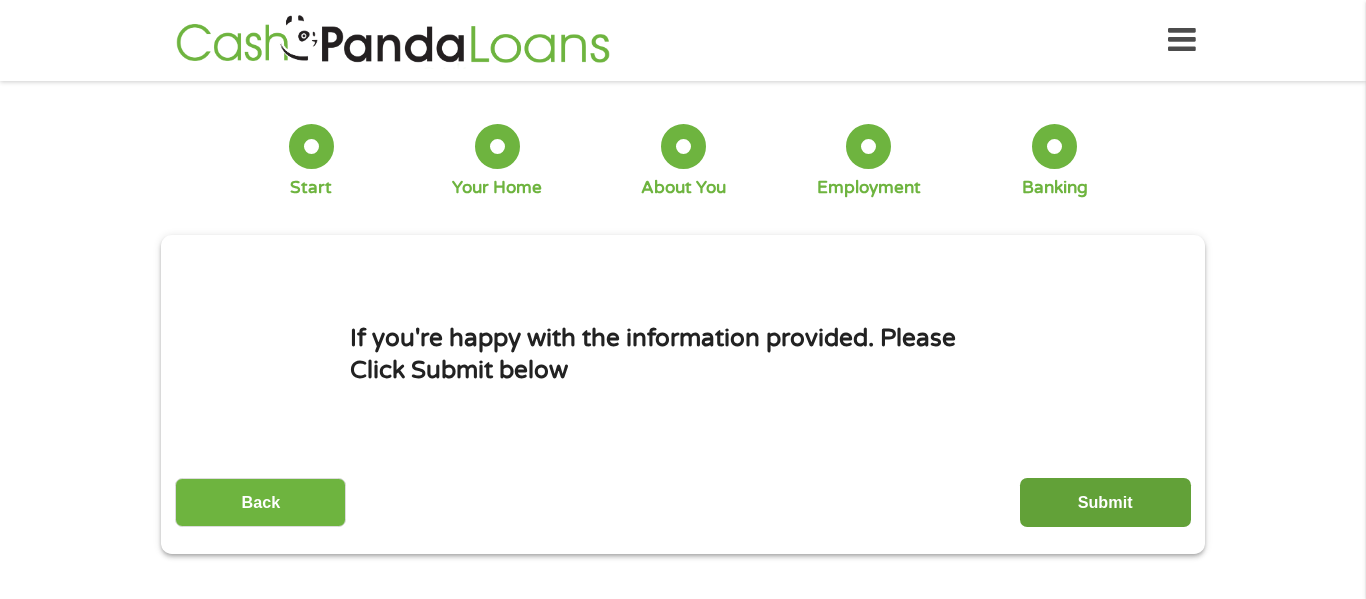 click on "Submit" at bounding box center (1105, 502) 